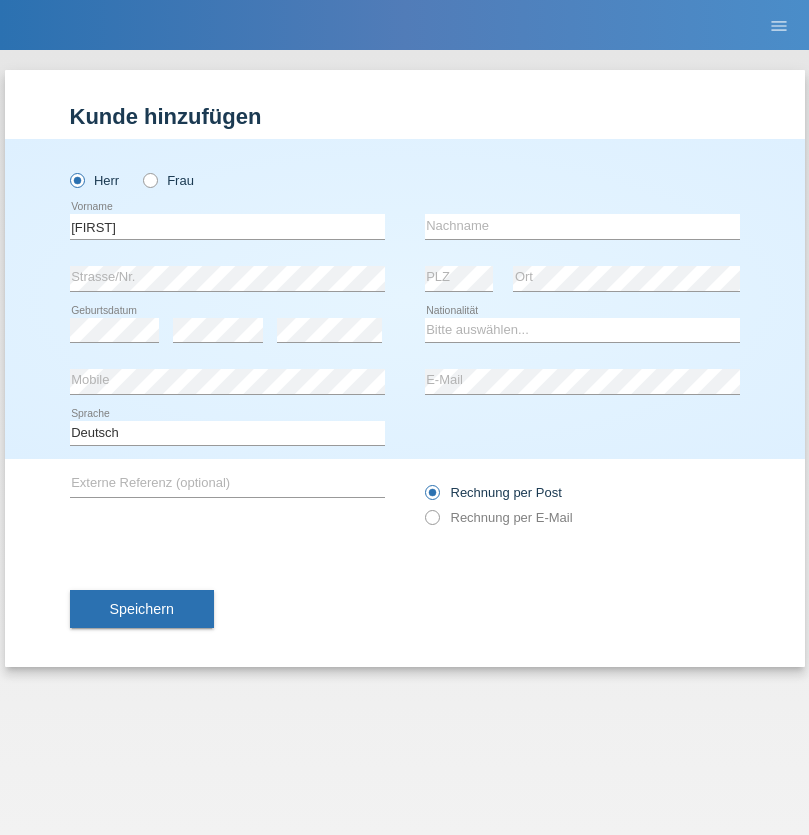 scroll, scrollTop: 0, scrollLeft: 0, axis: both 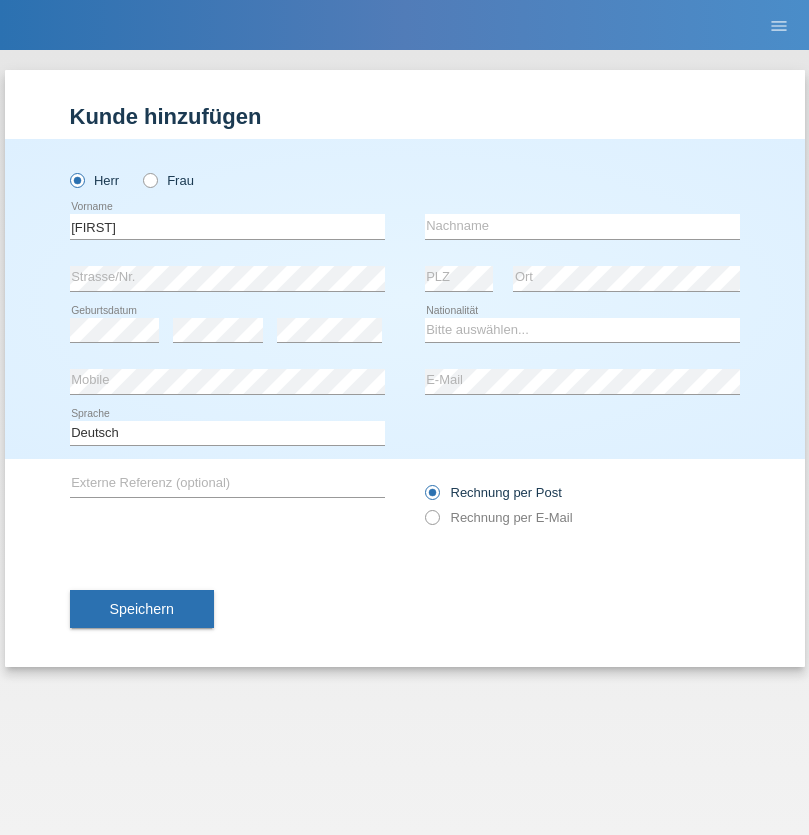type on "[FIRST]" 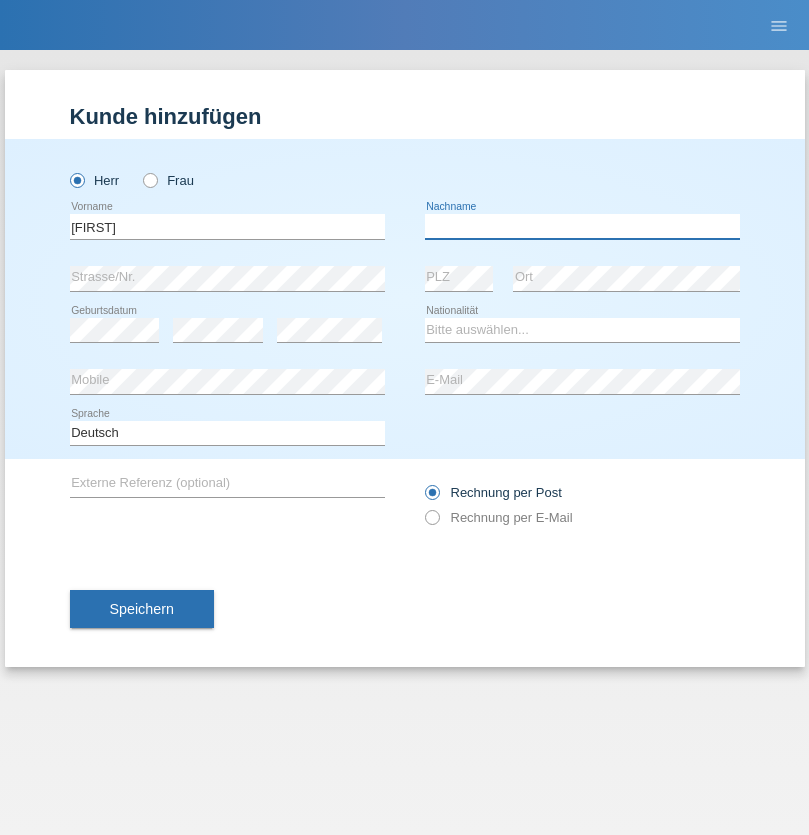 click at bounding box center (582, 226) 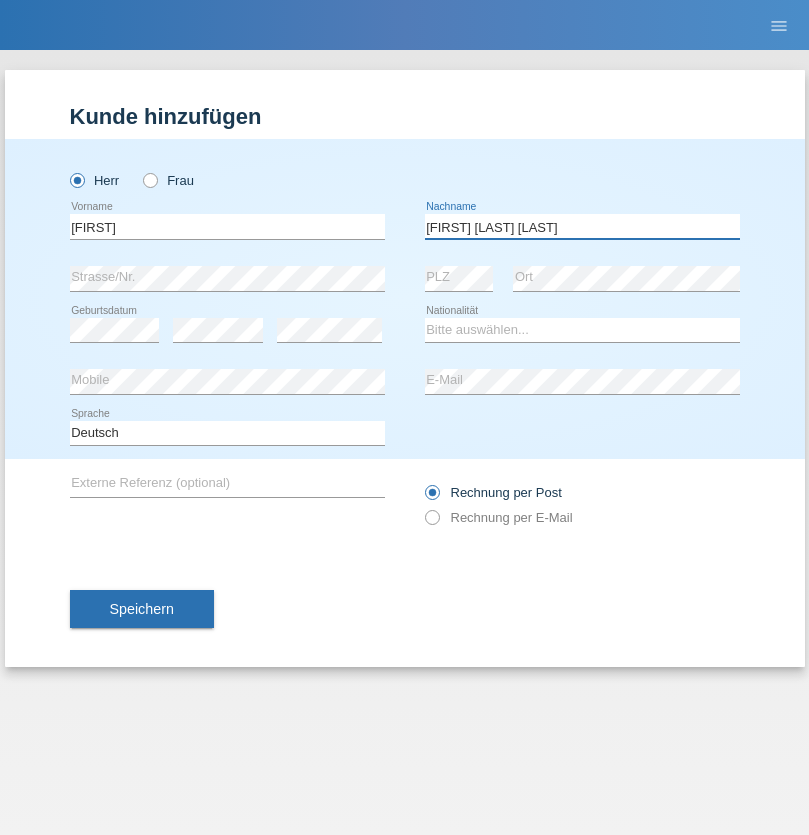 type on "[FIRST] [LAST]" 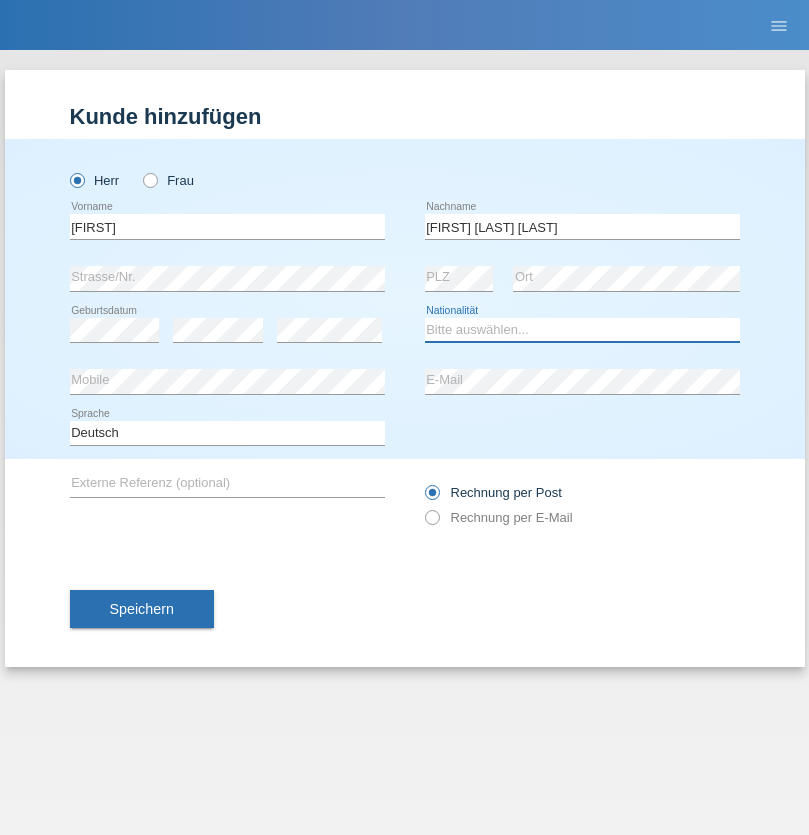select on "SD" 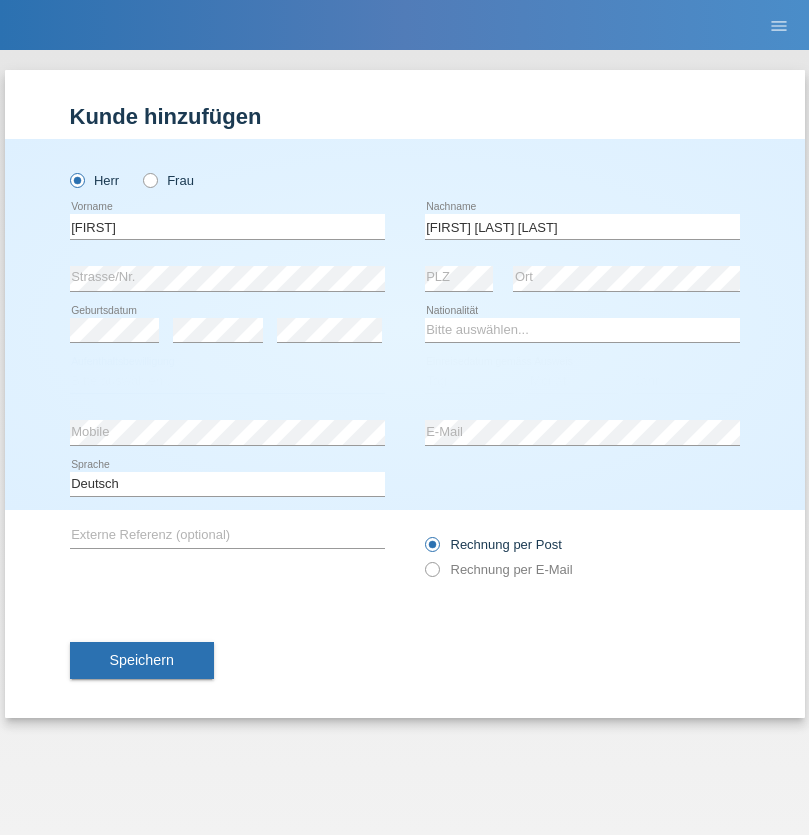 select on "C" 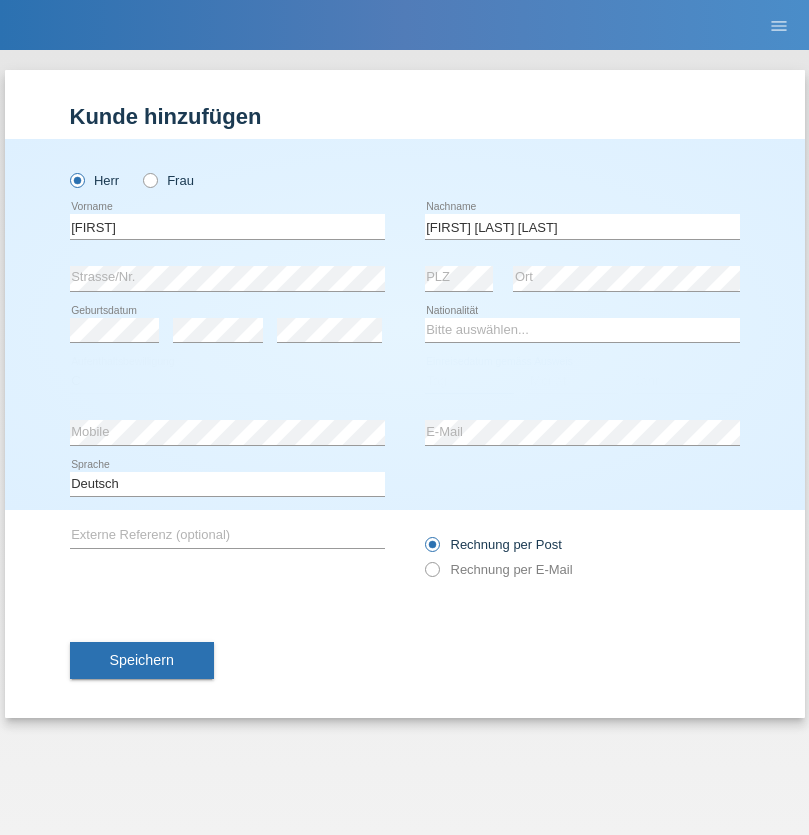 select on "24" 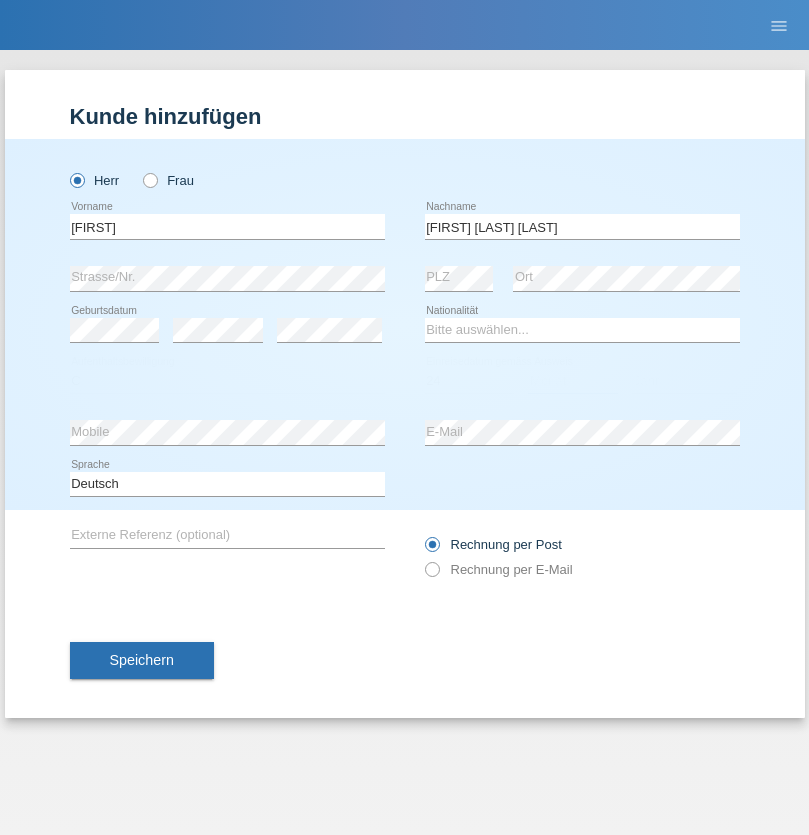 select on "08" 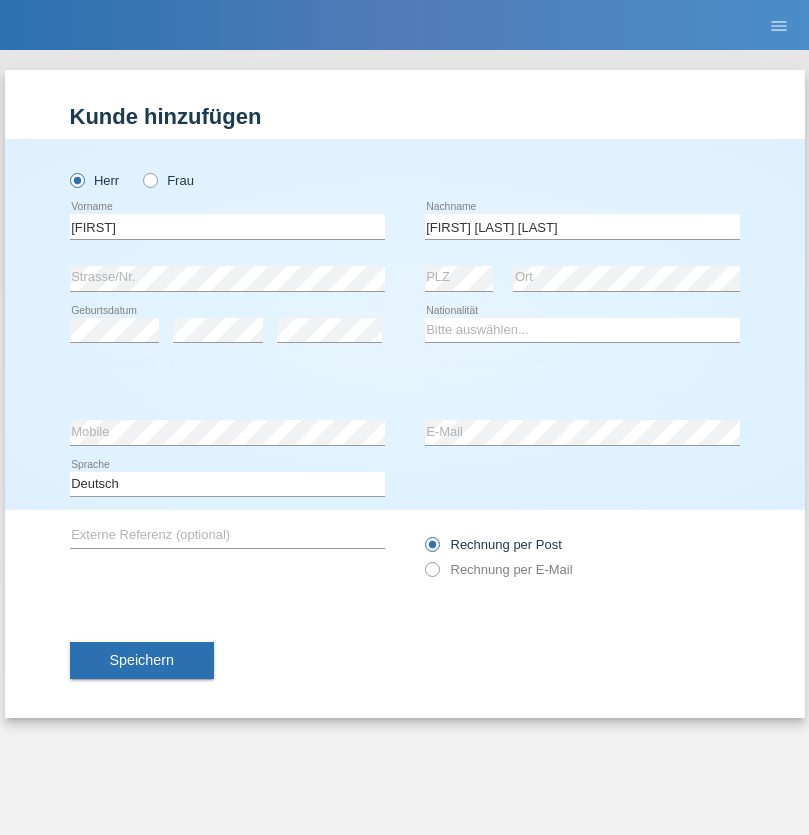 select on "2016" 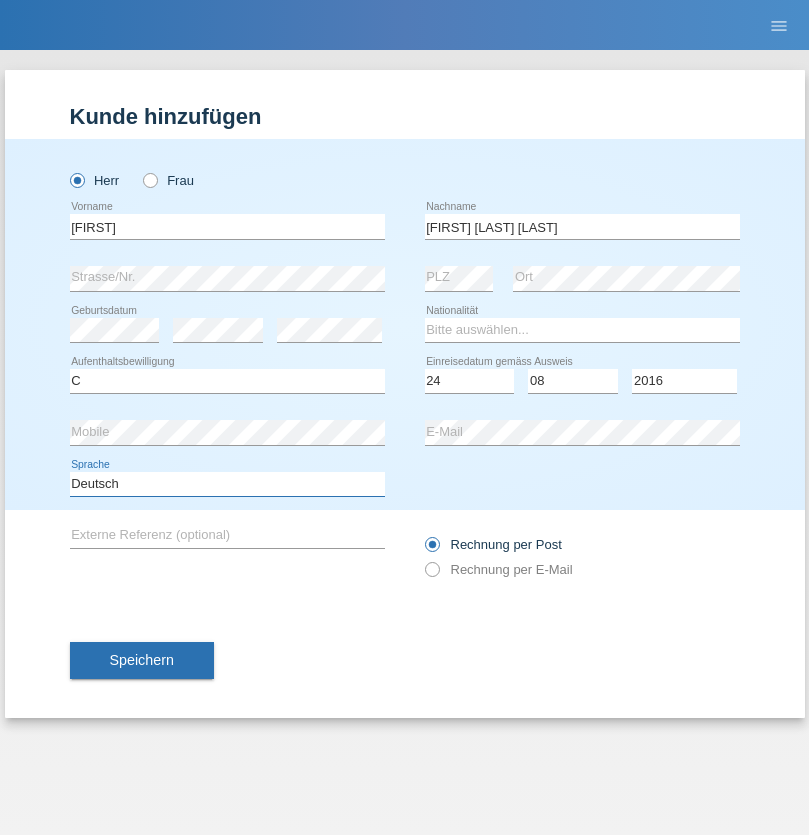 select on "en" 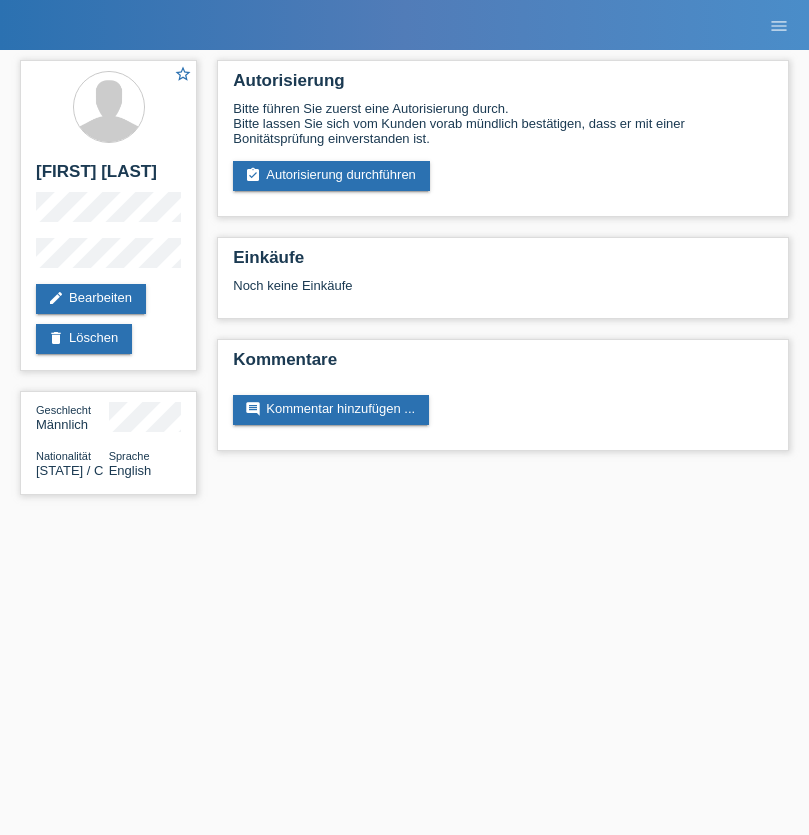 scroll, scrollTop: 0, scrollLeft: 0, axis: both 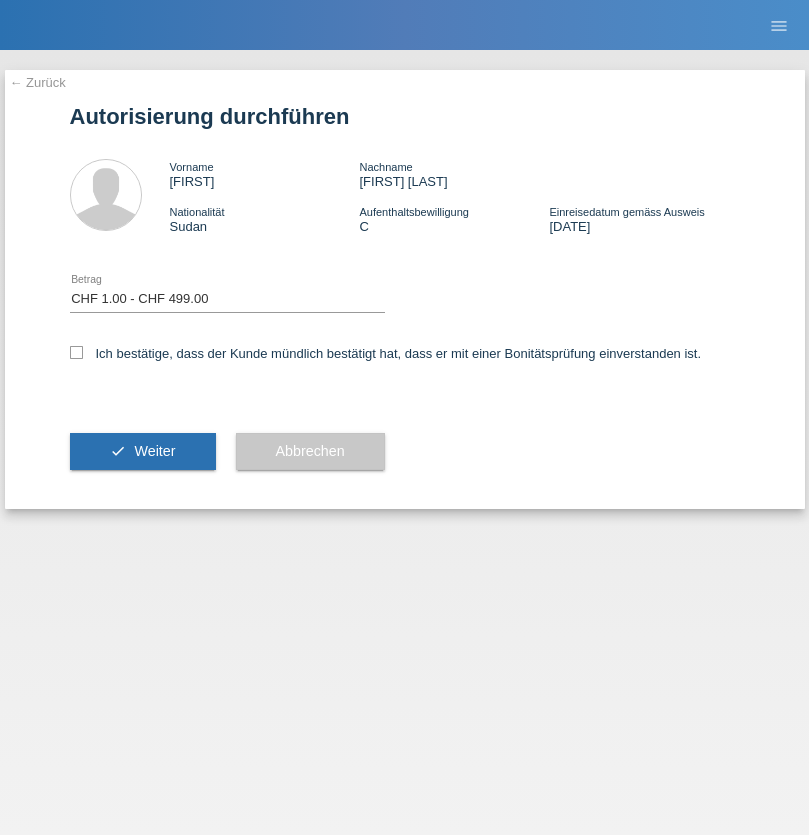 select on "1" 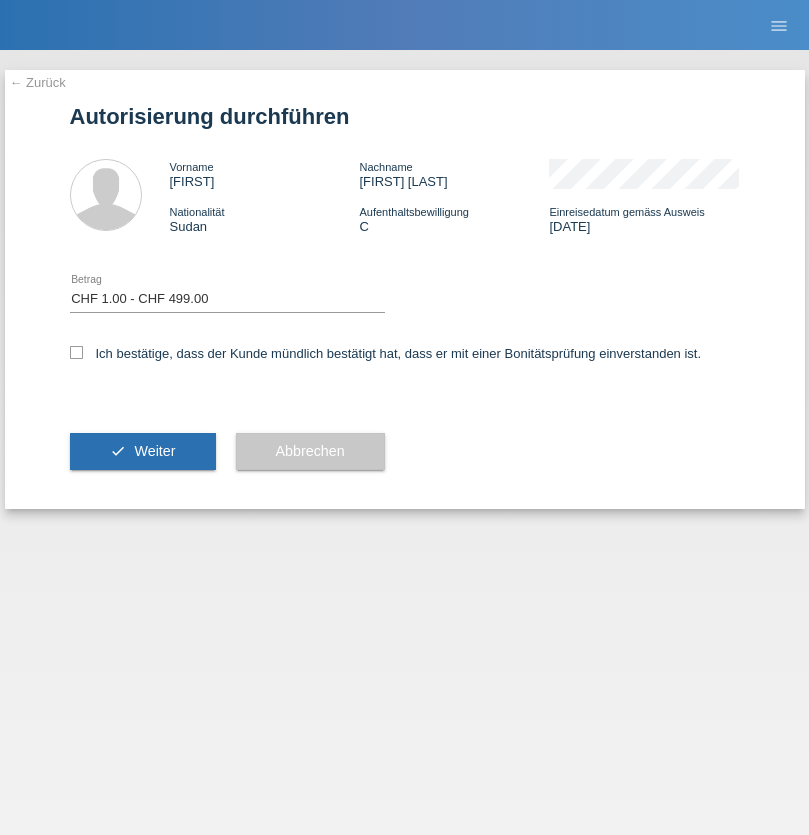 checkbox on "true" 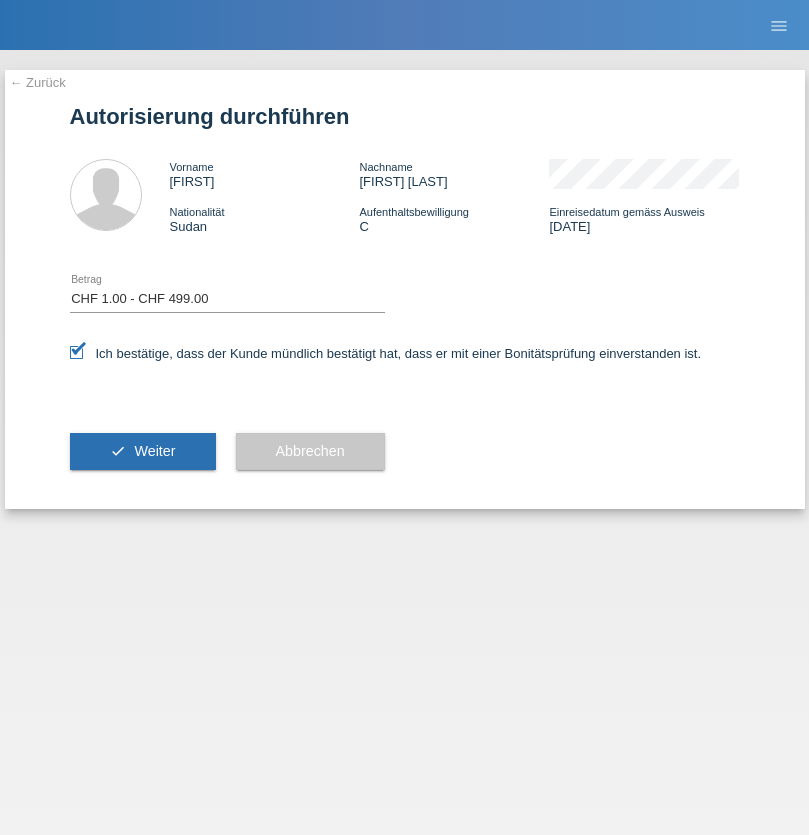scroll, scrollTop: 0, scrollLeft: 0, axis: both 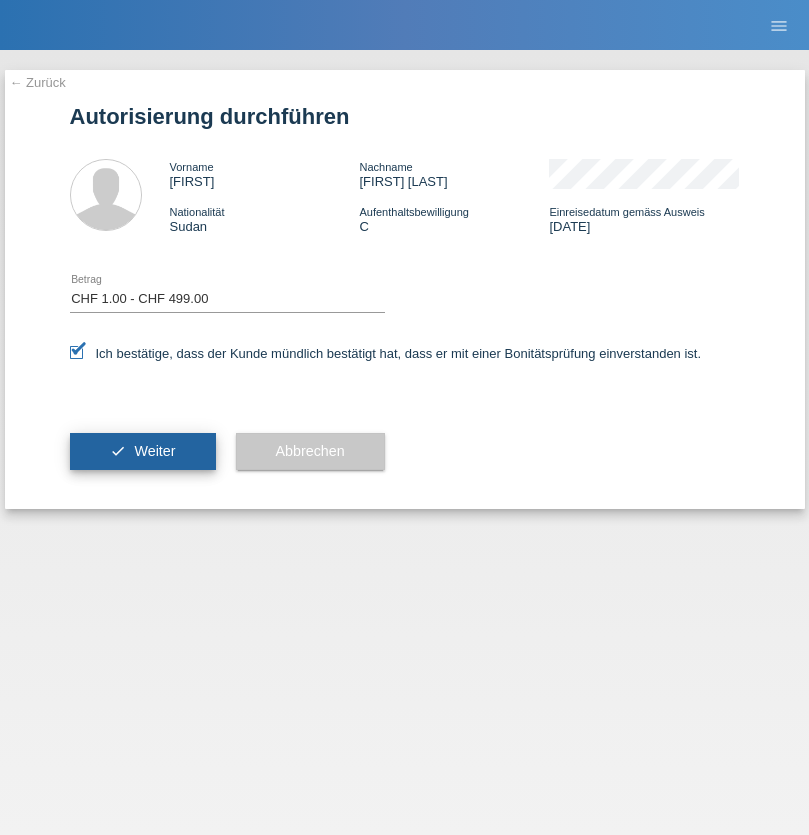 click on "Weiter" at bounding box center [154, 451] 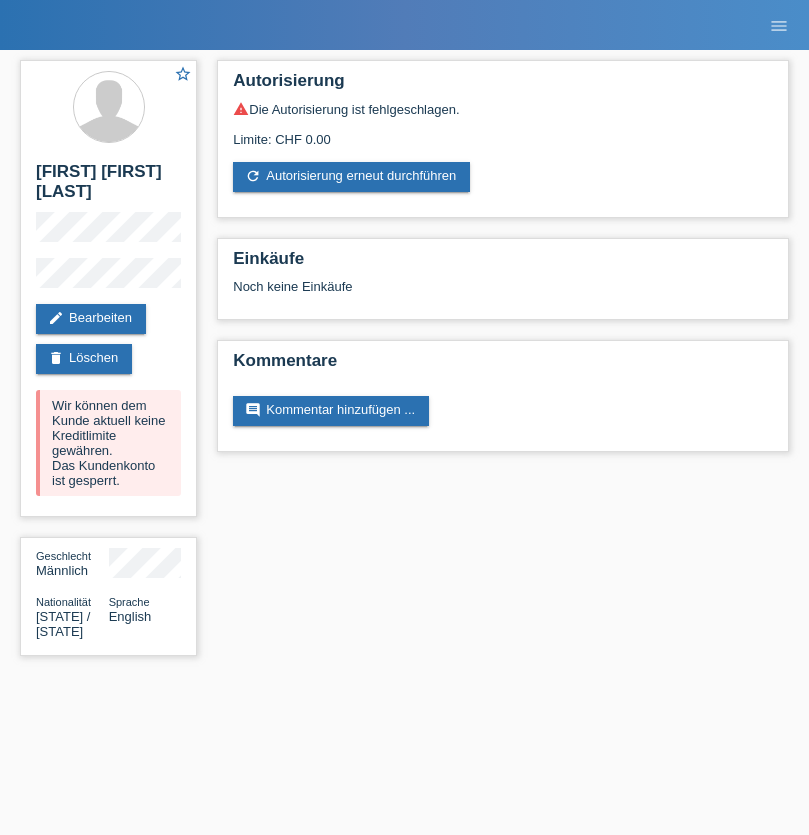scroll, scrollTop: 0, scrollLeft: 0, axis: both 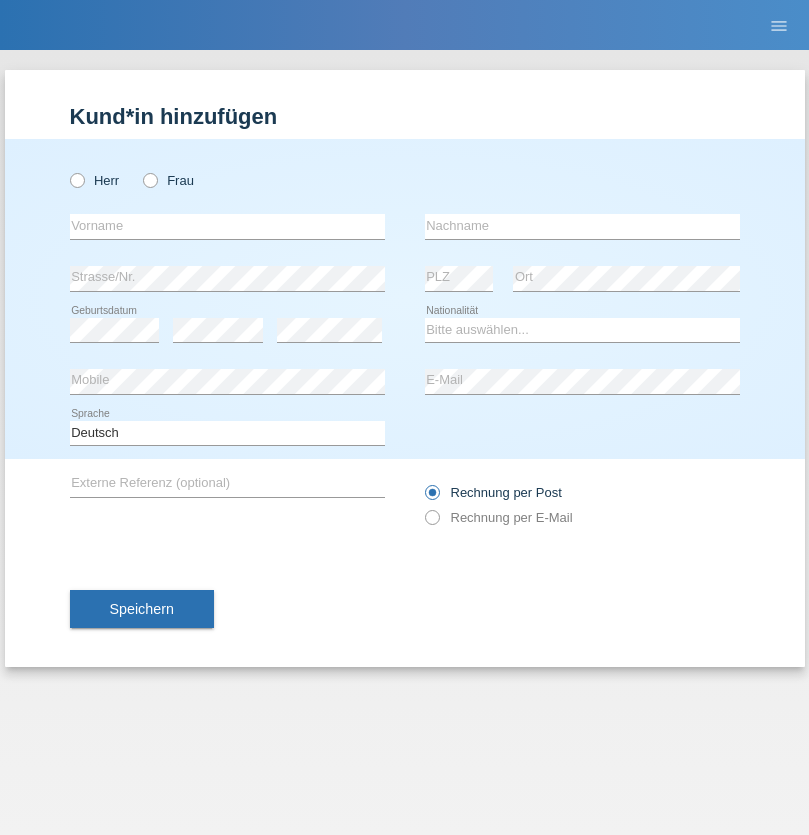radio on "true" 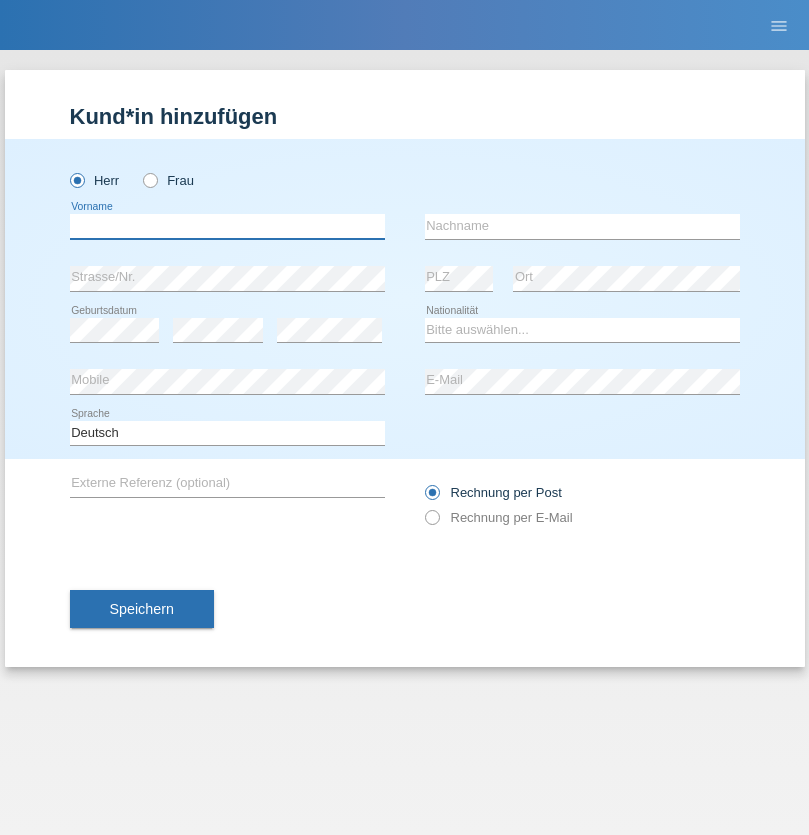 click at bounding box center [227, 226] 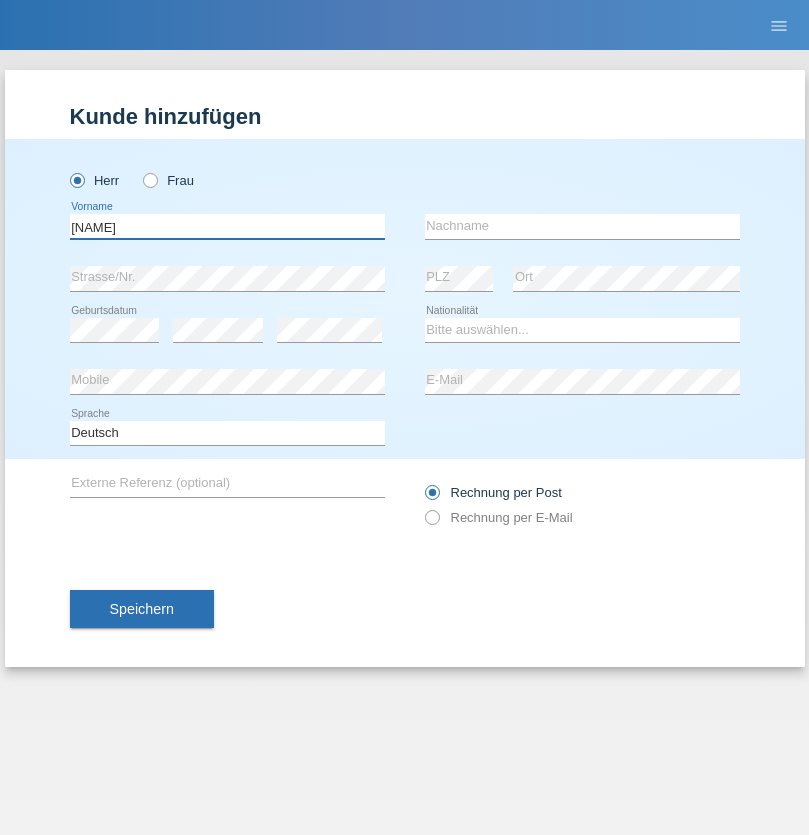 type on "Tiar" 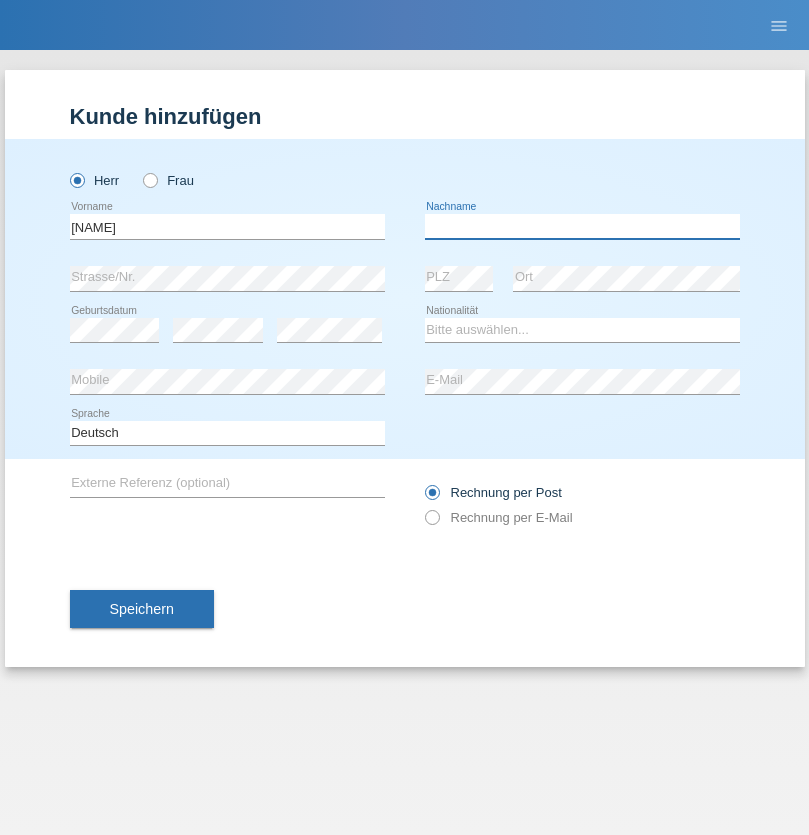 click at bounding box center [582, 226] 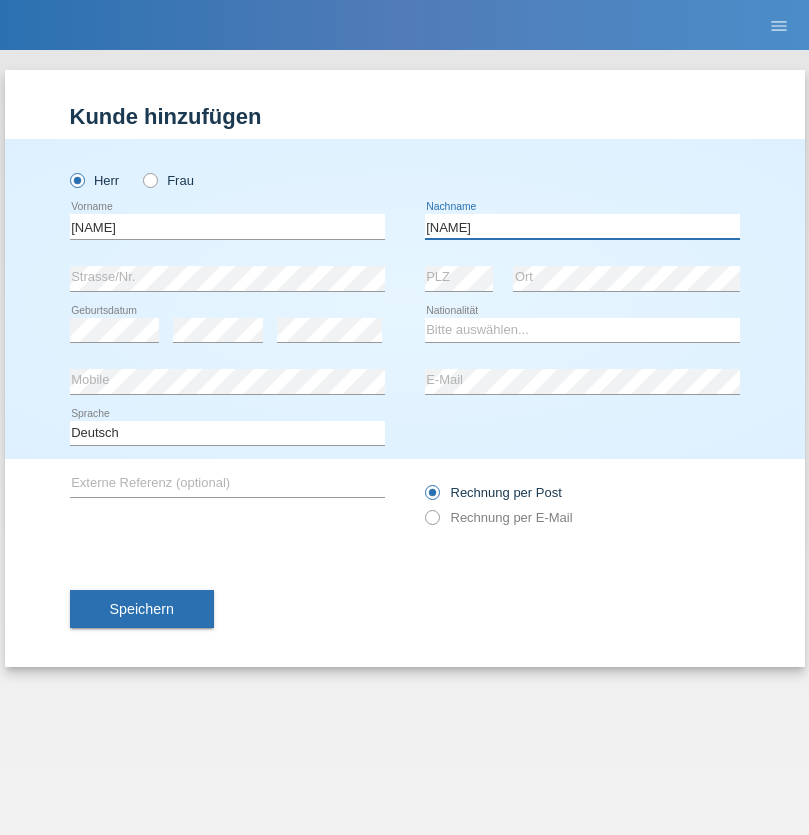 type on "Ismaili" 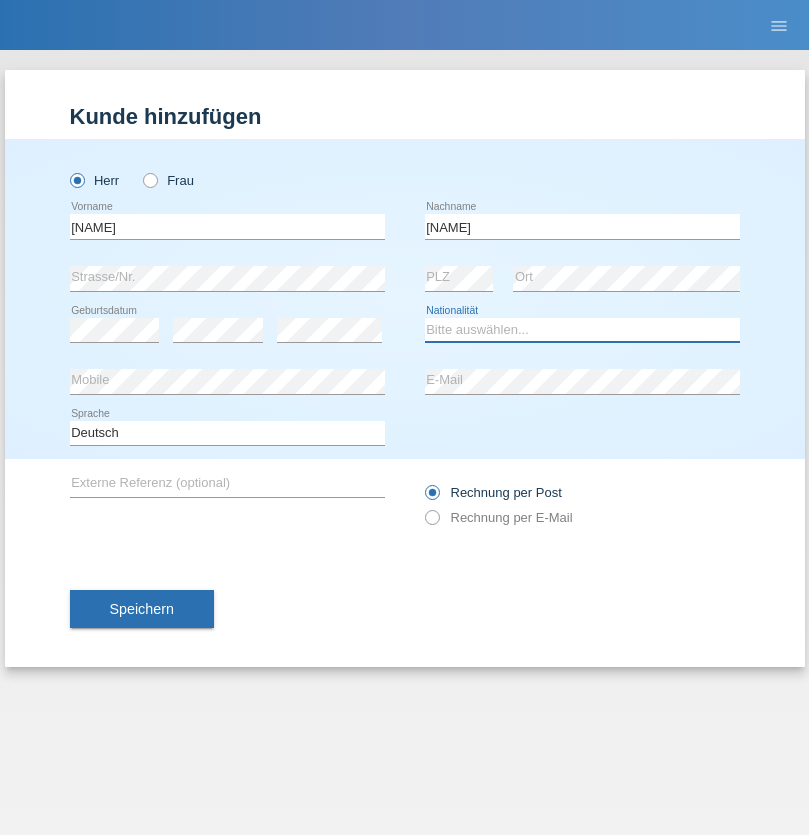 select on "IT" 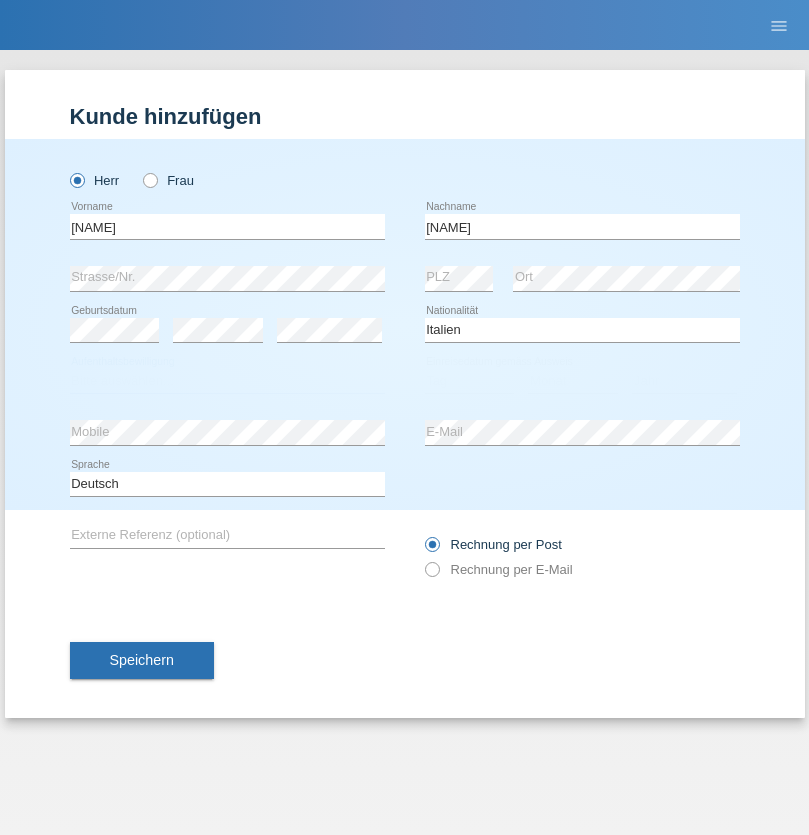 select on "C" 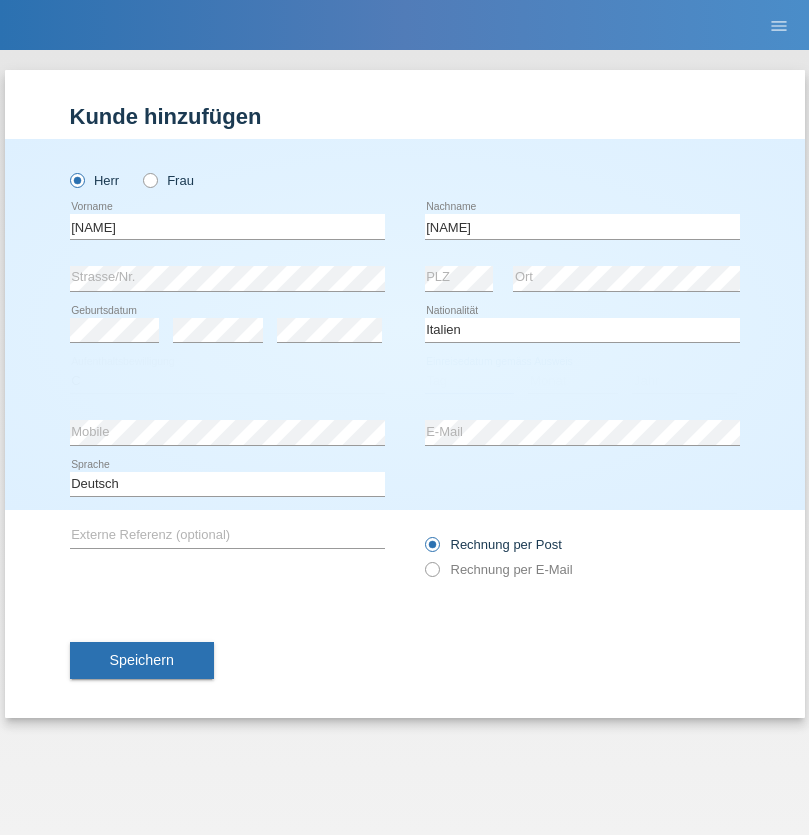 select on "15" 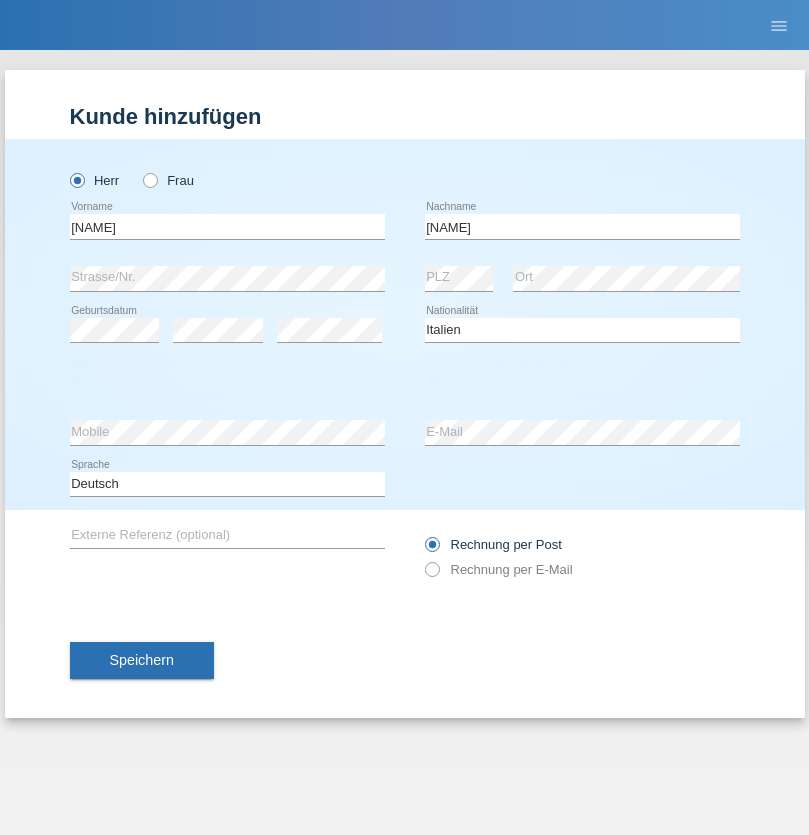select on "10" 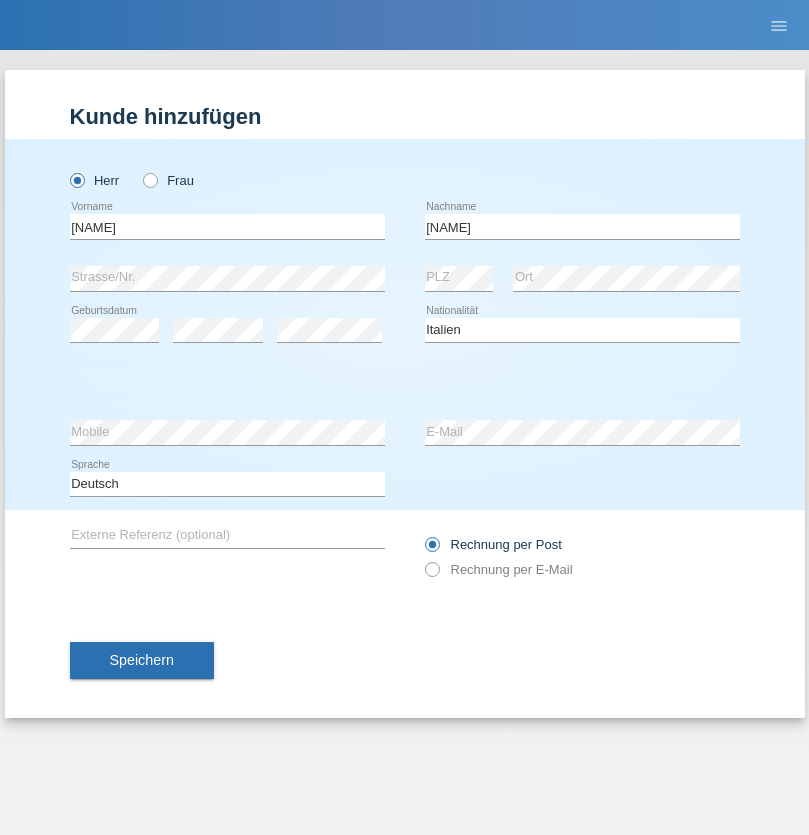 select on "2015" 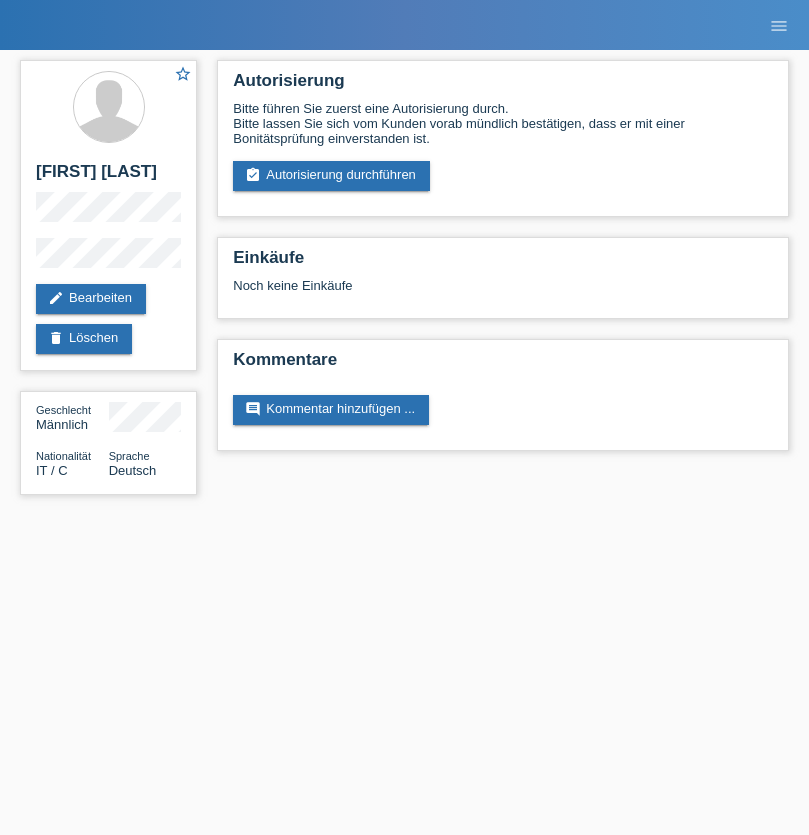 scroll, scrollTop: 0, scrollLeft: 0, axis: both 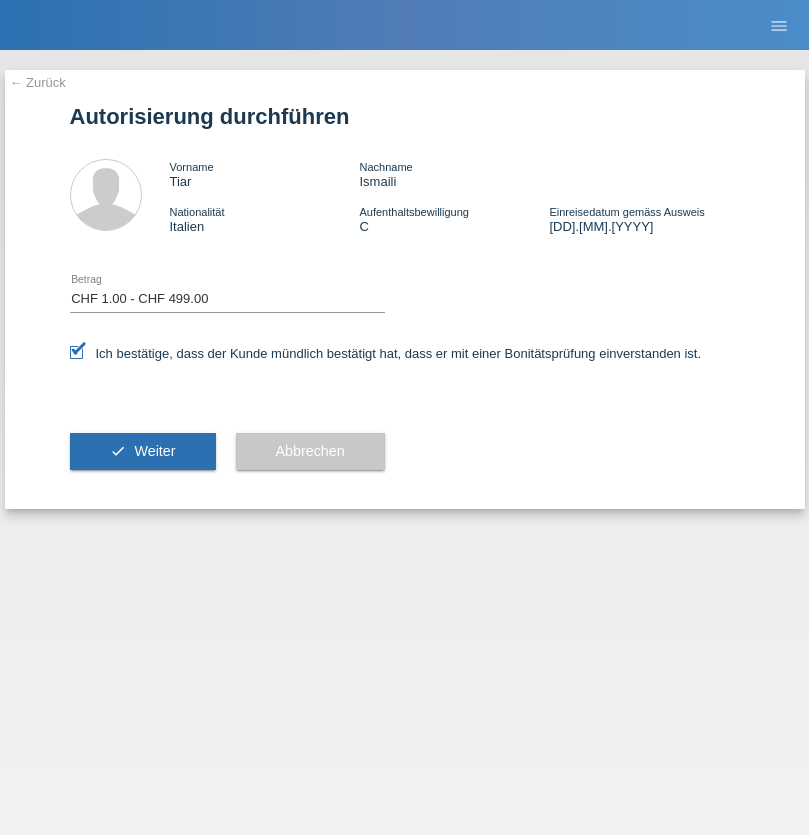 select on "1" 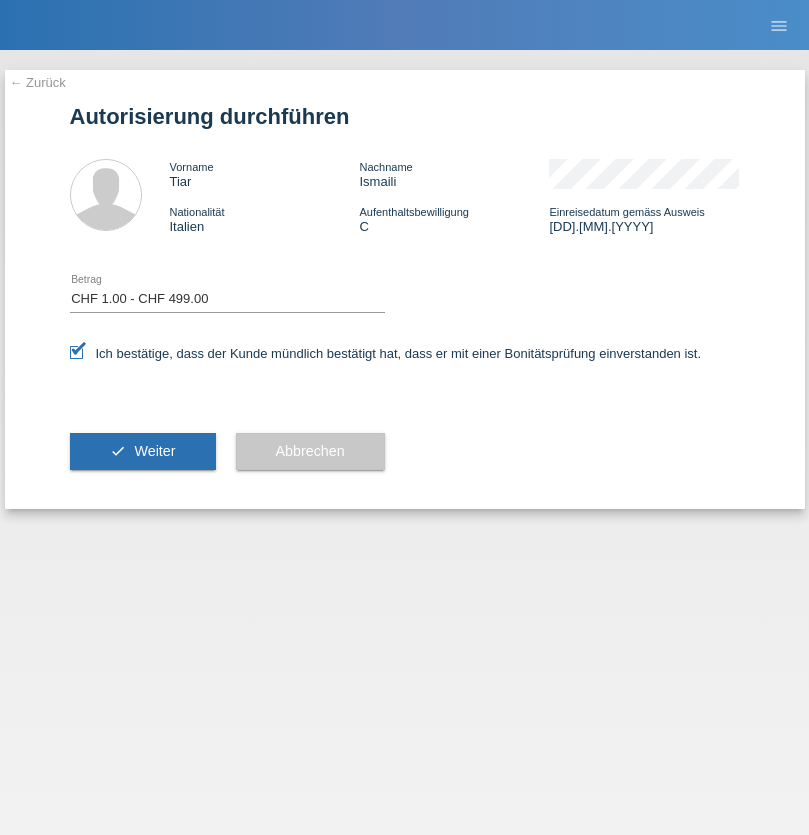 scroll, scrollTop: 0, scrollLeft: 0, axis: both 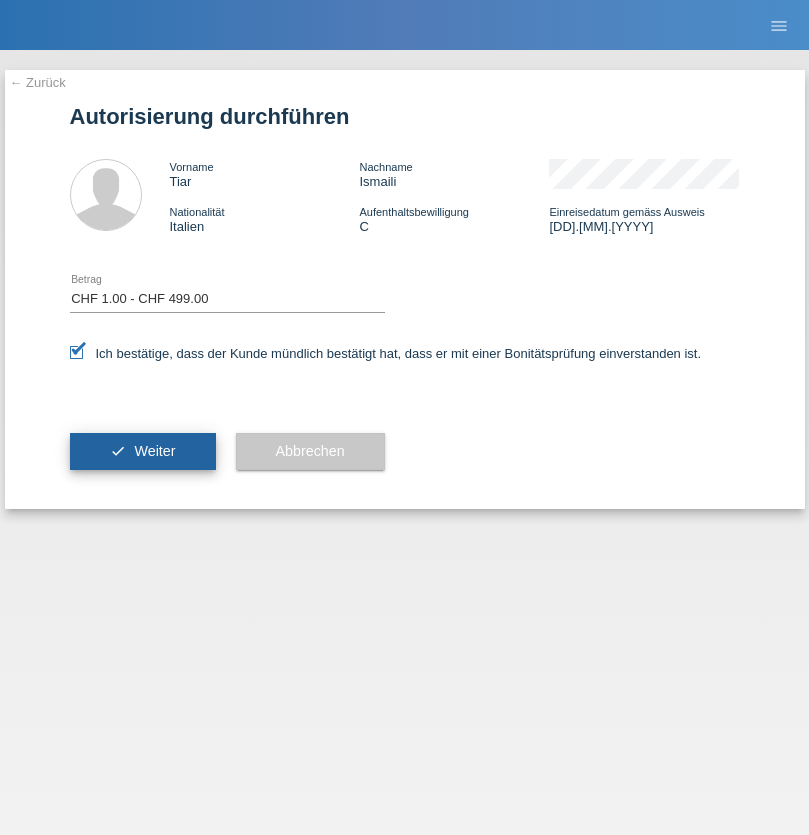 click on "Weiter" at bounding box center [154, 451] 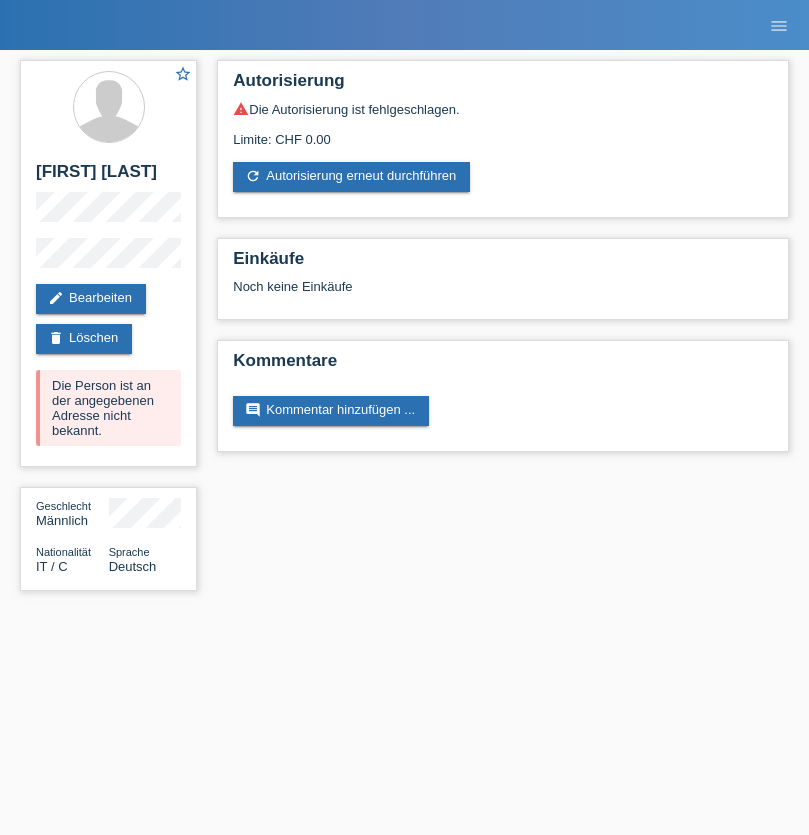scroll, scrollTop: 0, scrollLeft: 0, axis: both 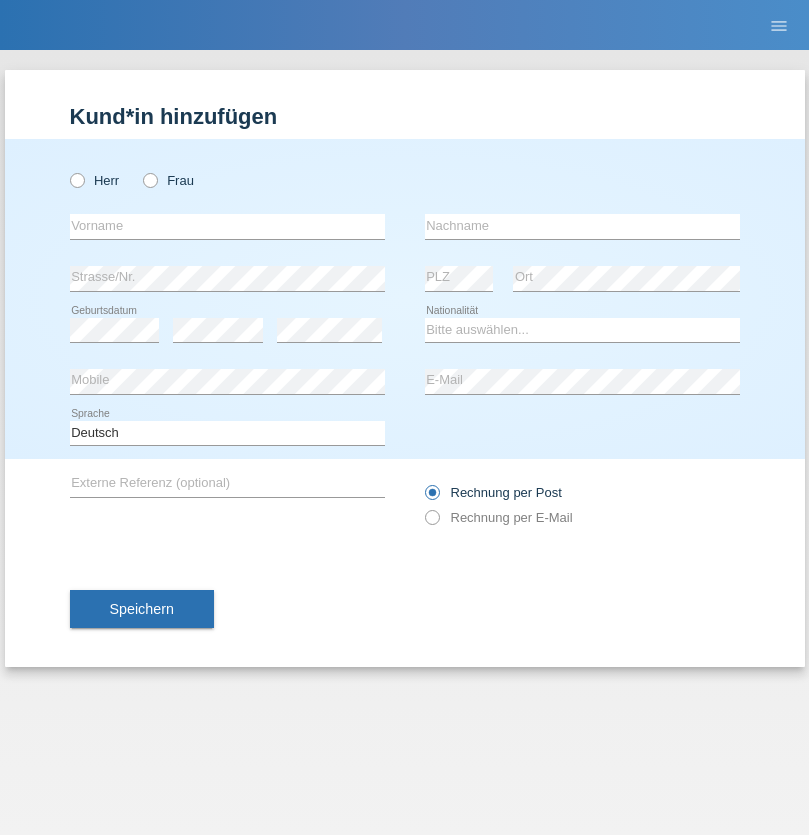 radio on "true" 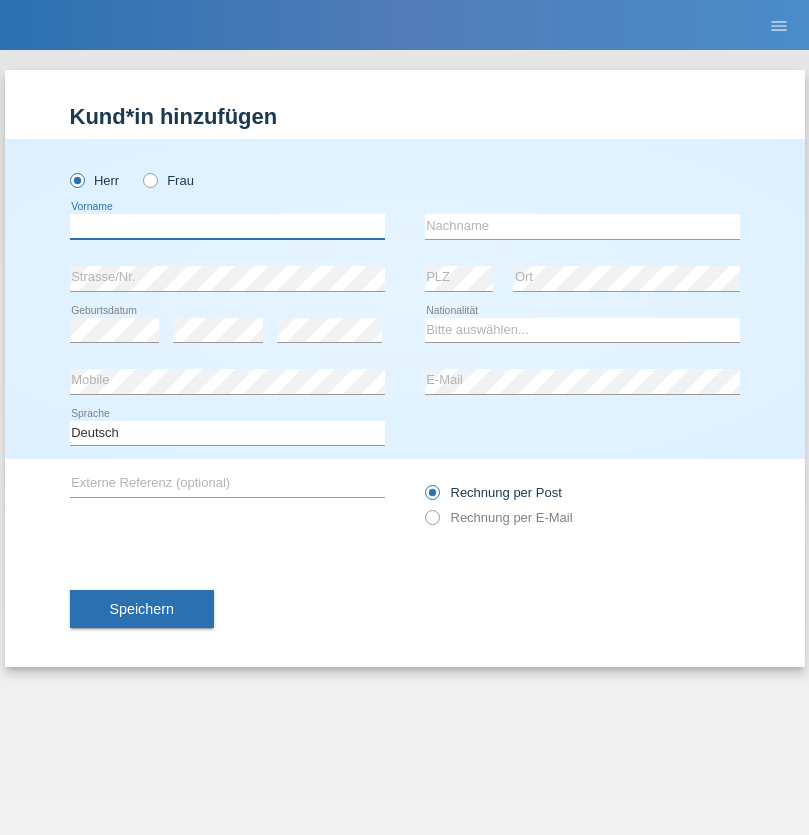 click at bounding box center (227, 226) 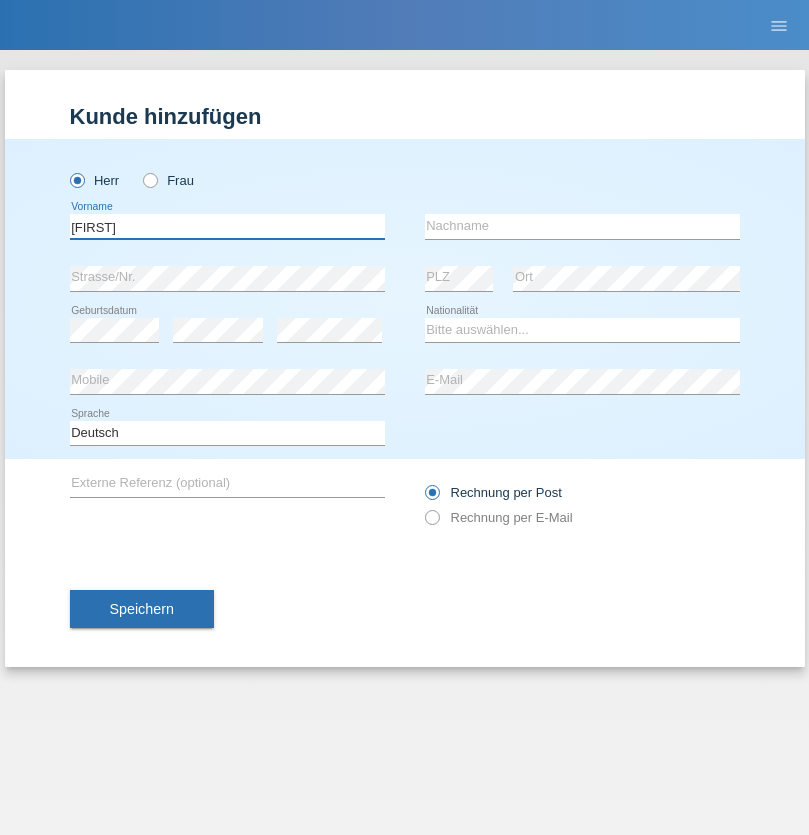 type on "Dirk" 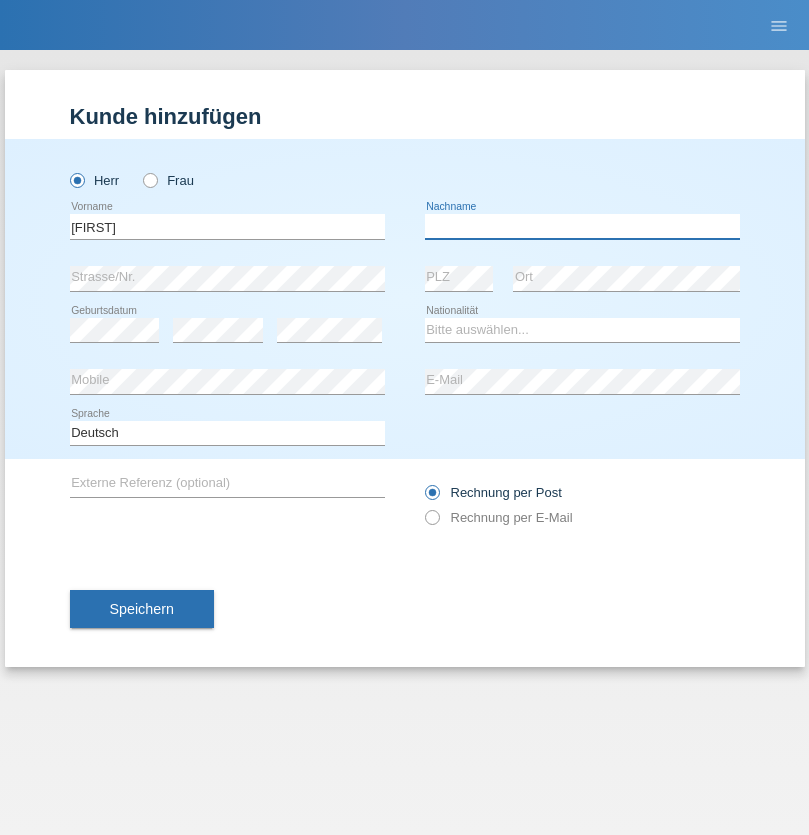 click at bounding box center [582, 226] 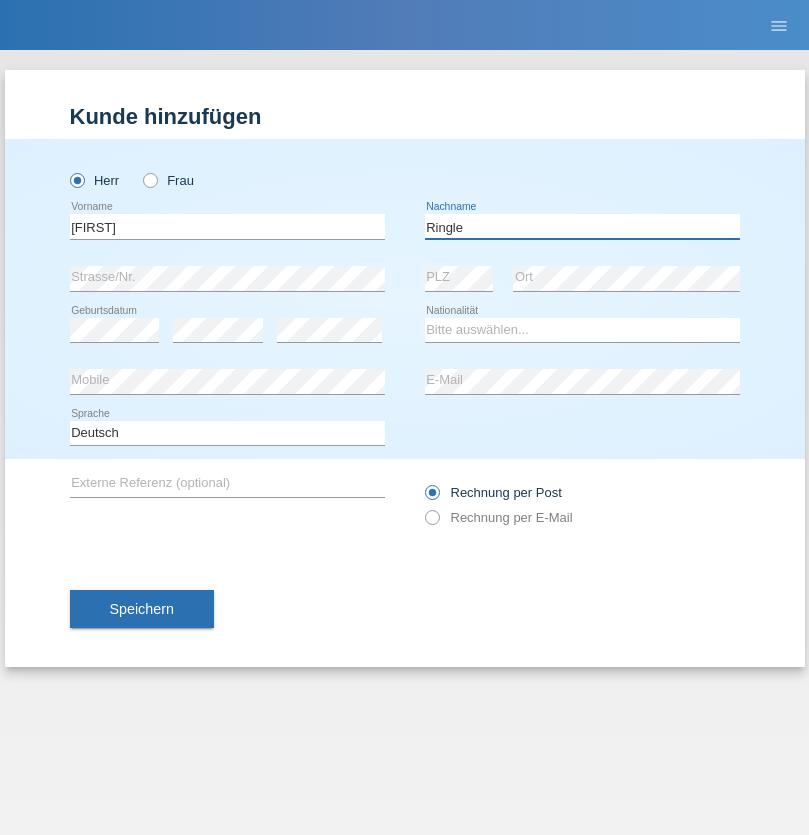 type on "Ringle" 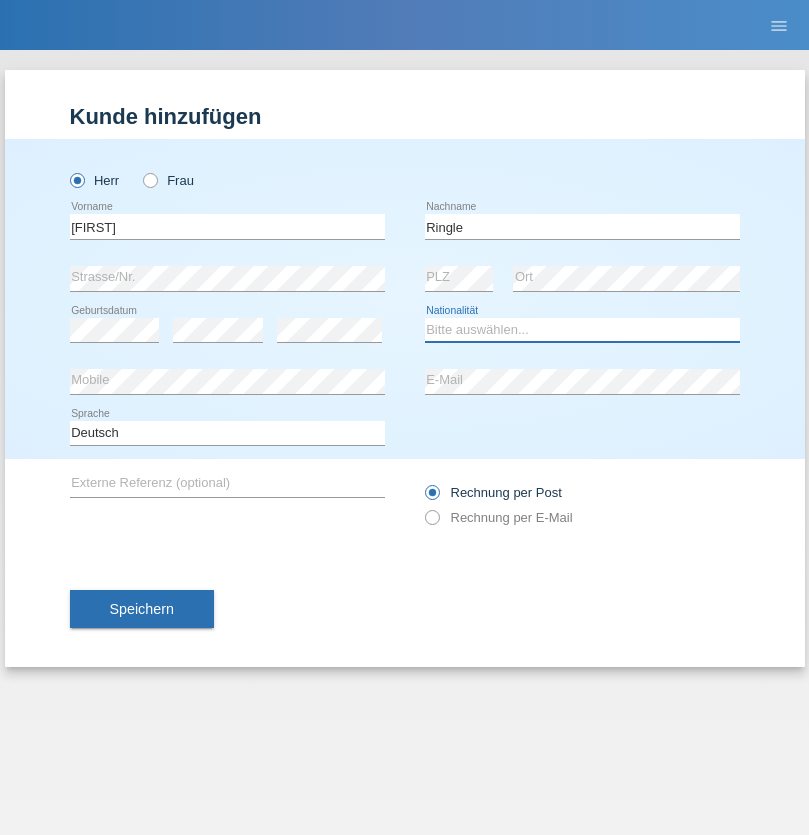 select on "DE" 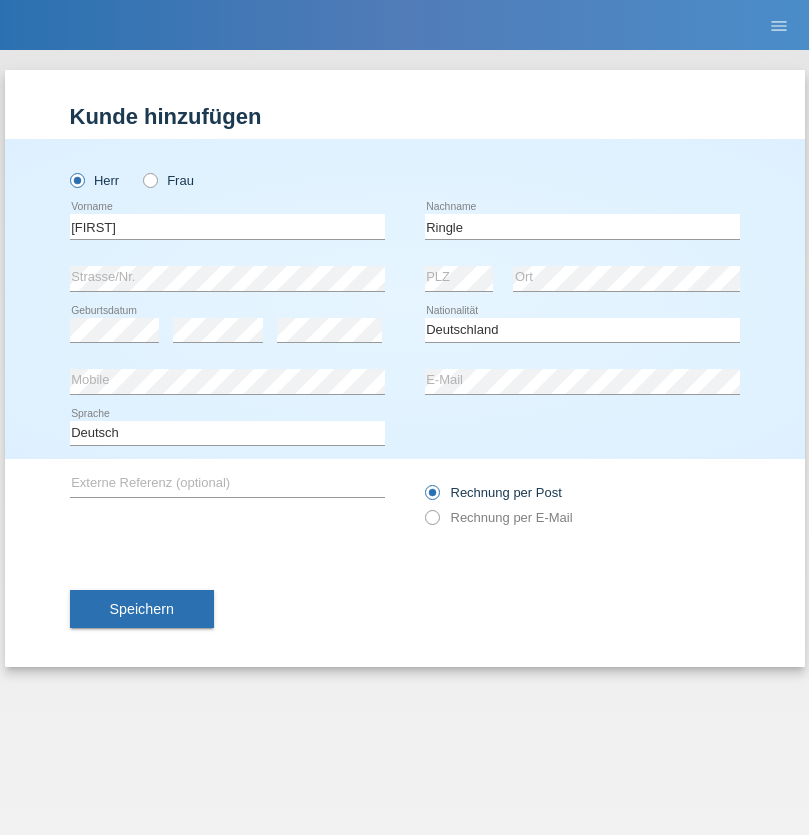 select on "C" 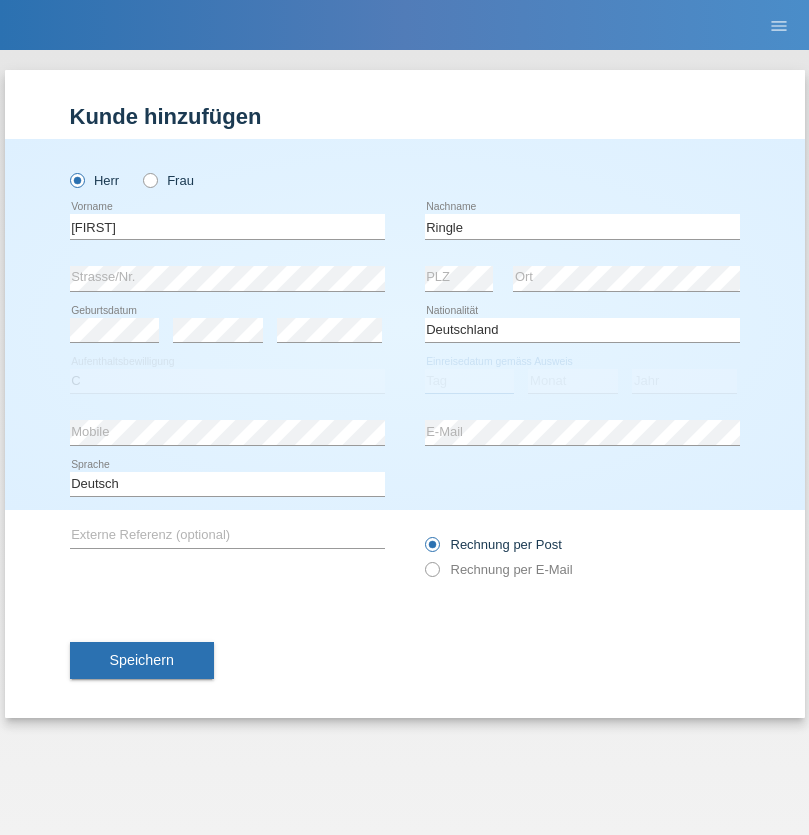 select on "06" 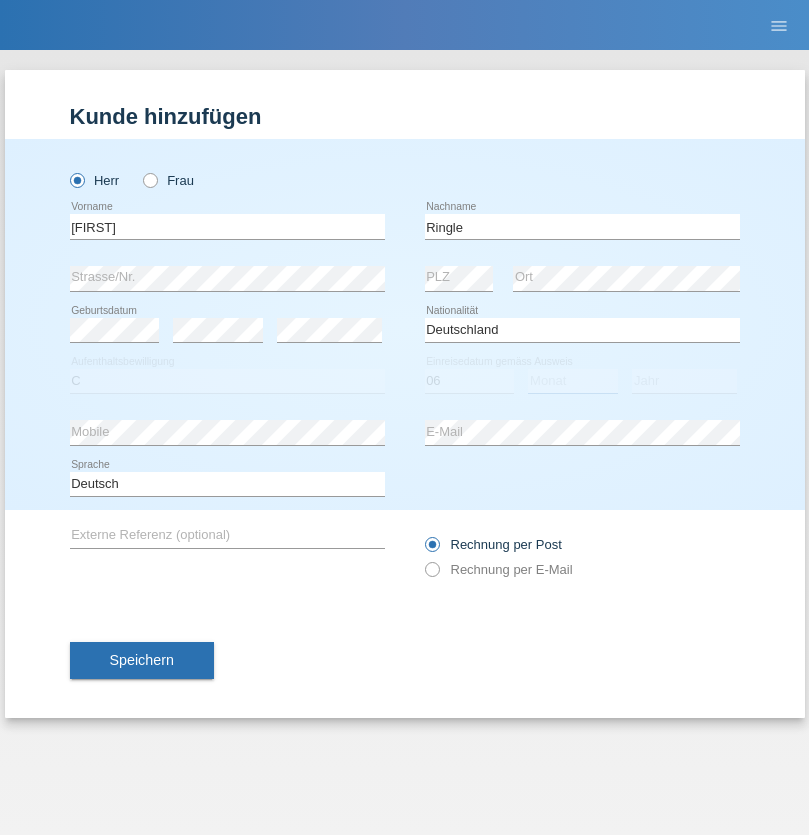 select on "01" 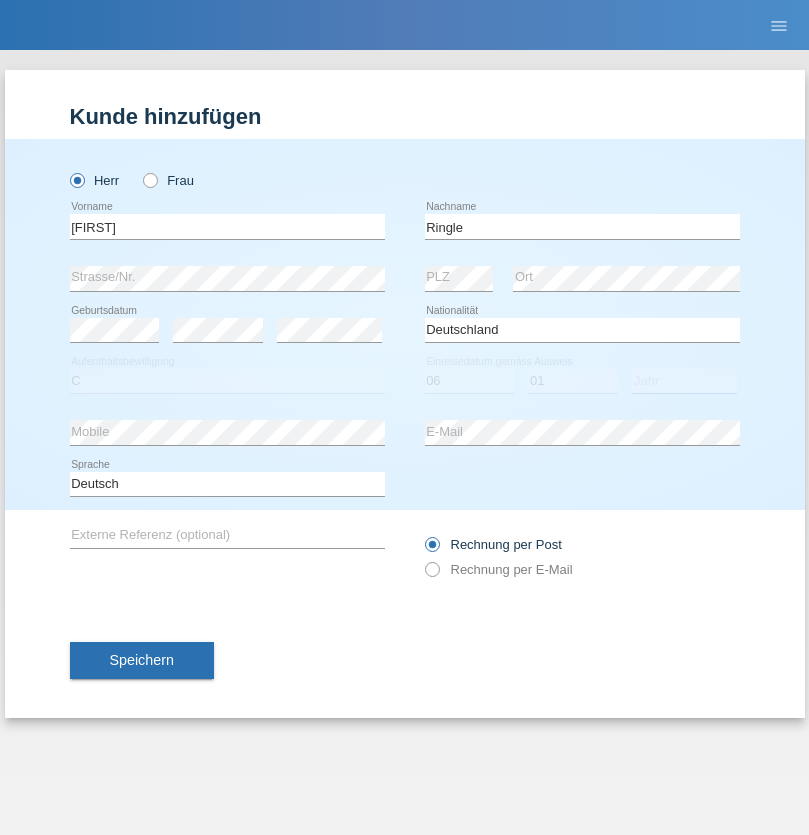 select on "2021" 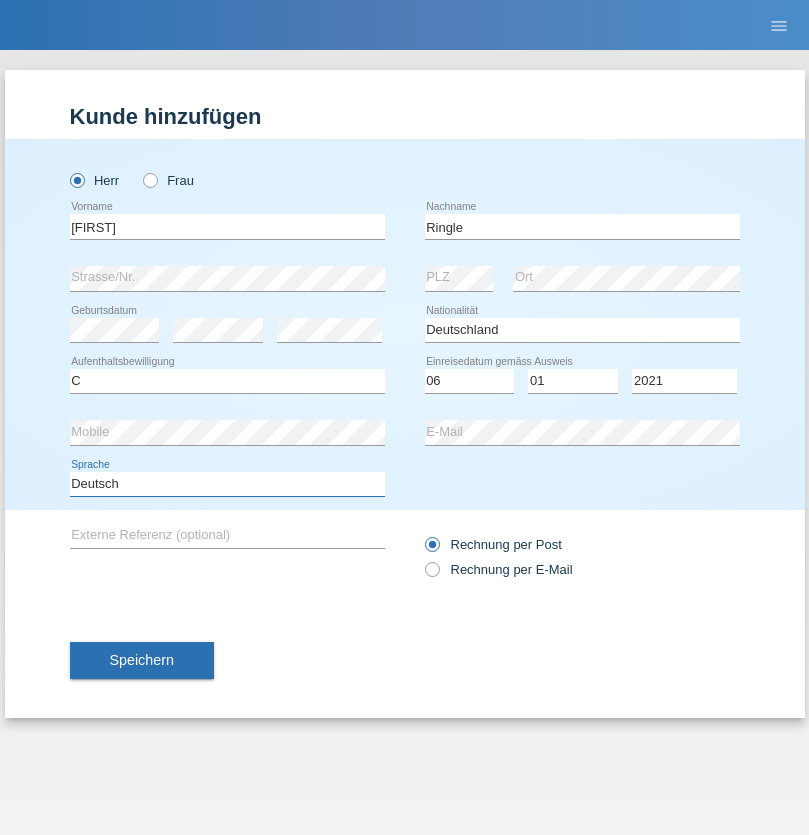select on "en" 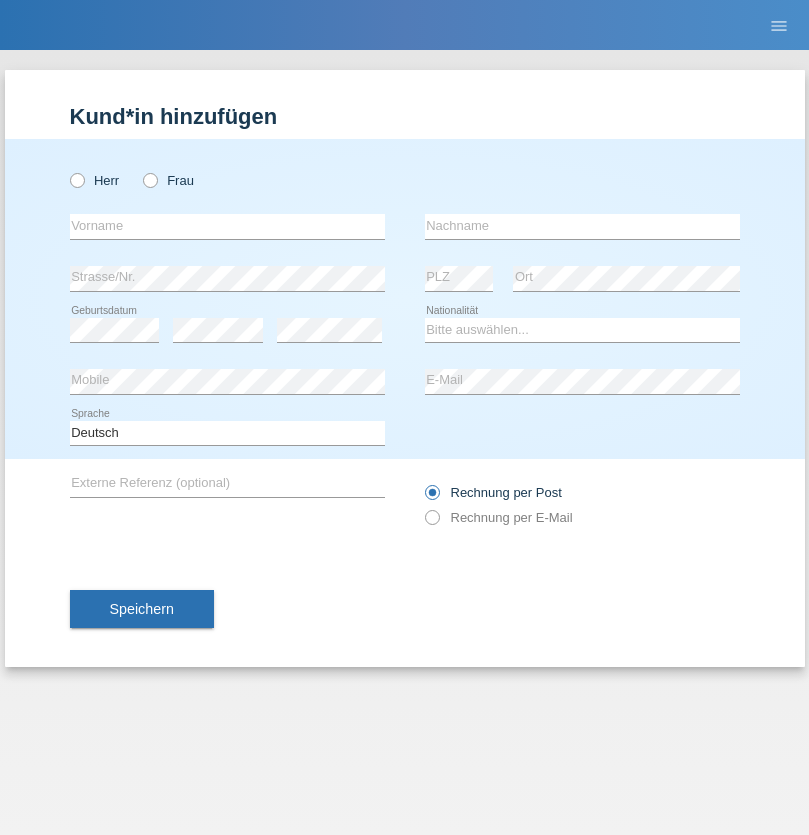 scroll, scrollTop: 0, scrollLeft: 0, axis: both 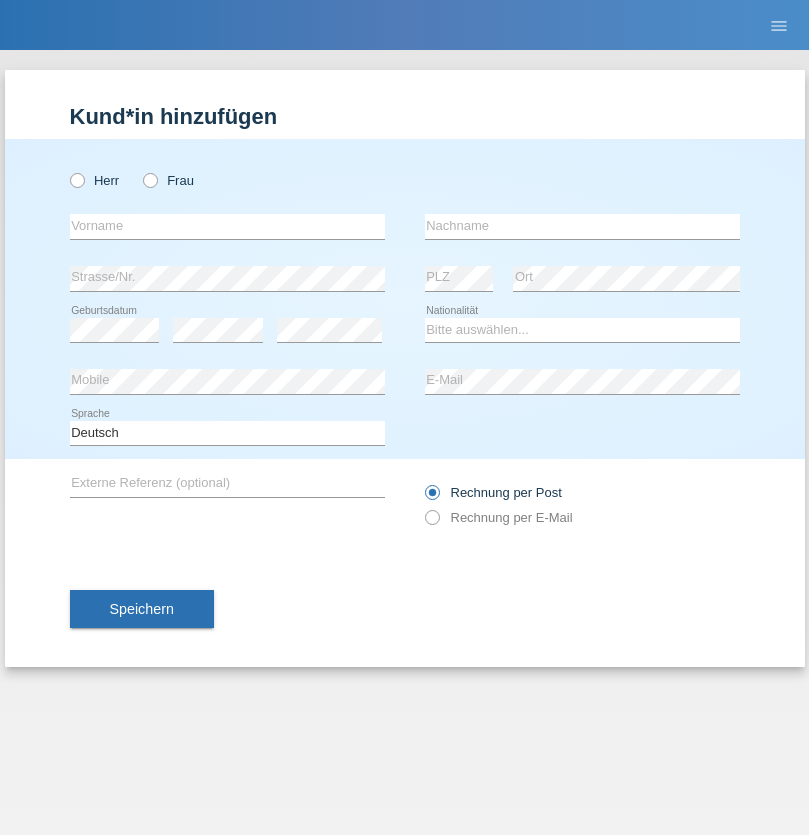 radio on "true" 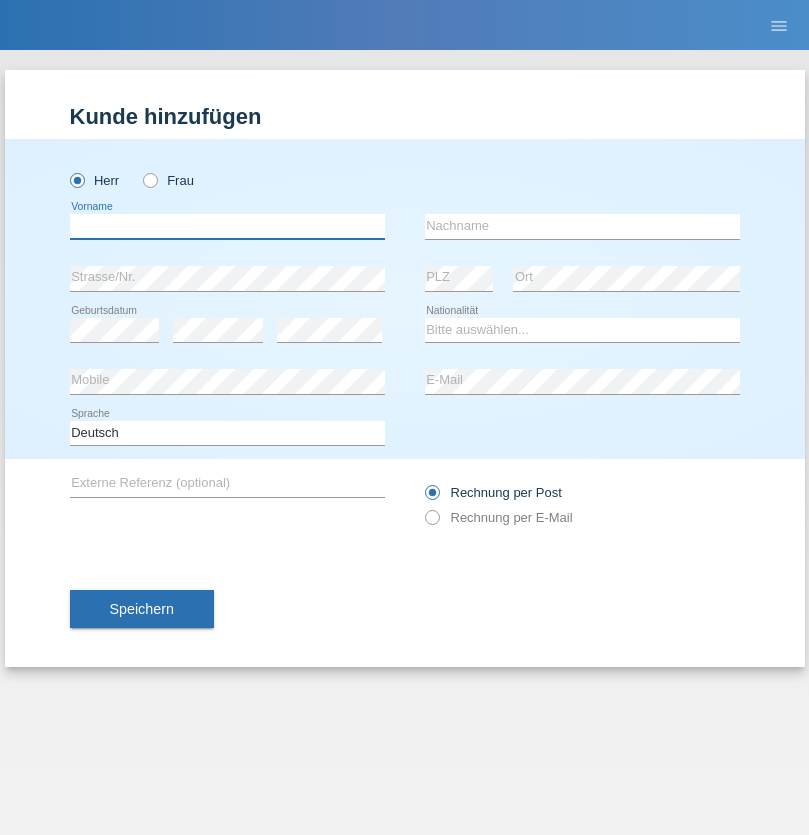 click at bounding box center [227, 226] 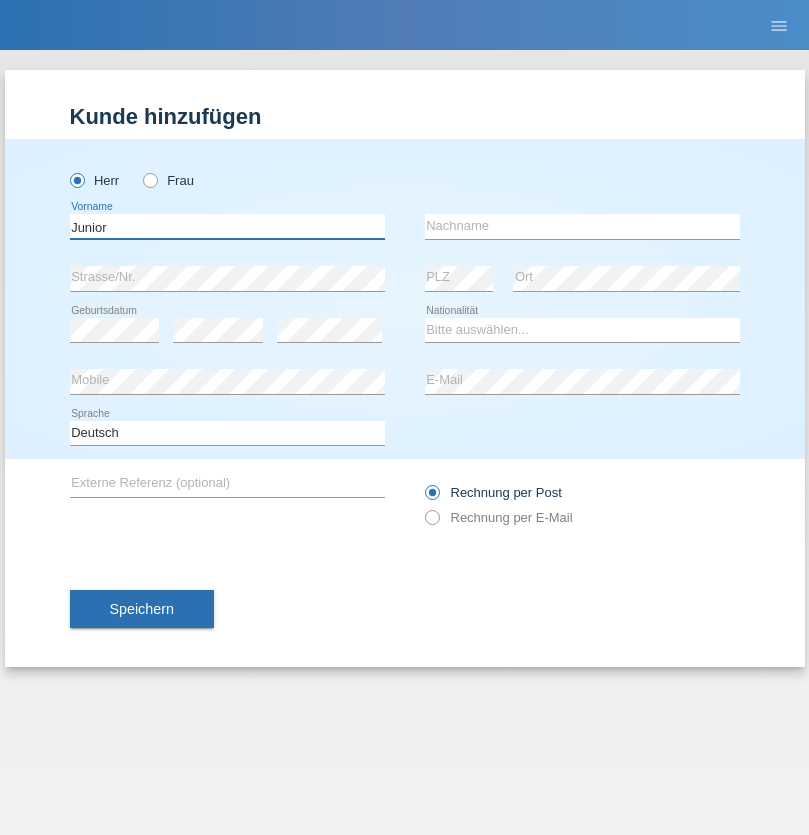 type on "Junior" 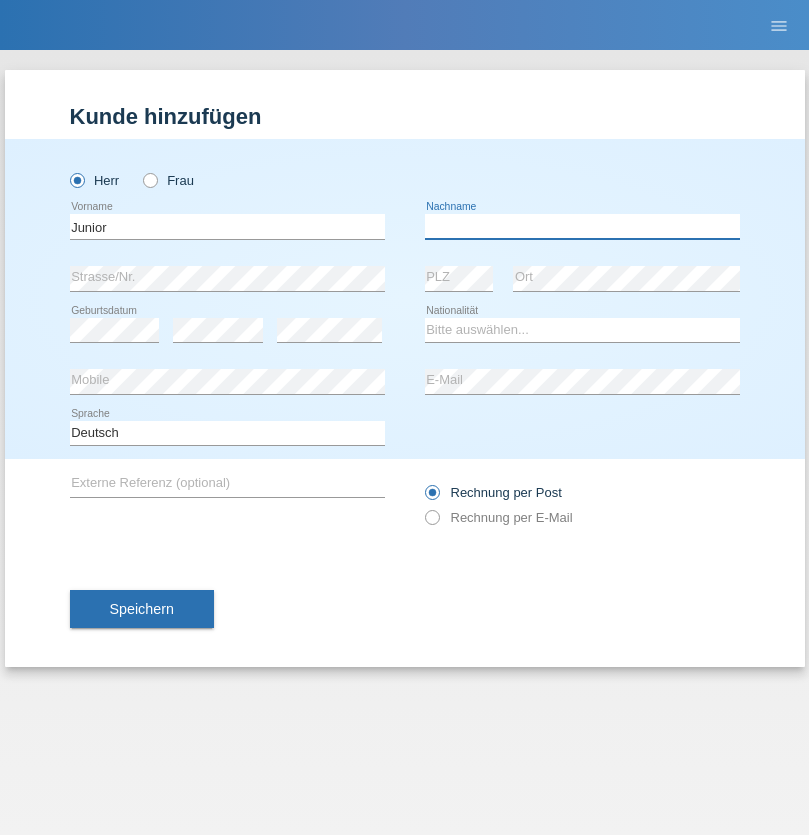 click at bounding box center (582, 226) 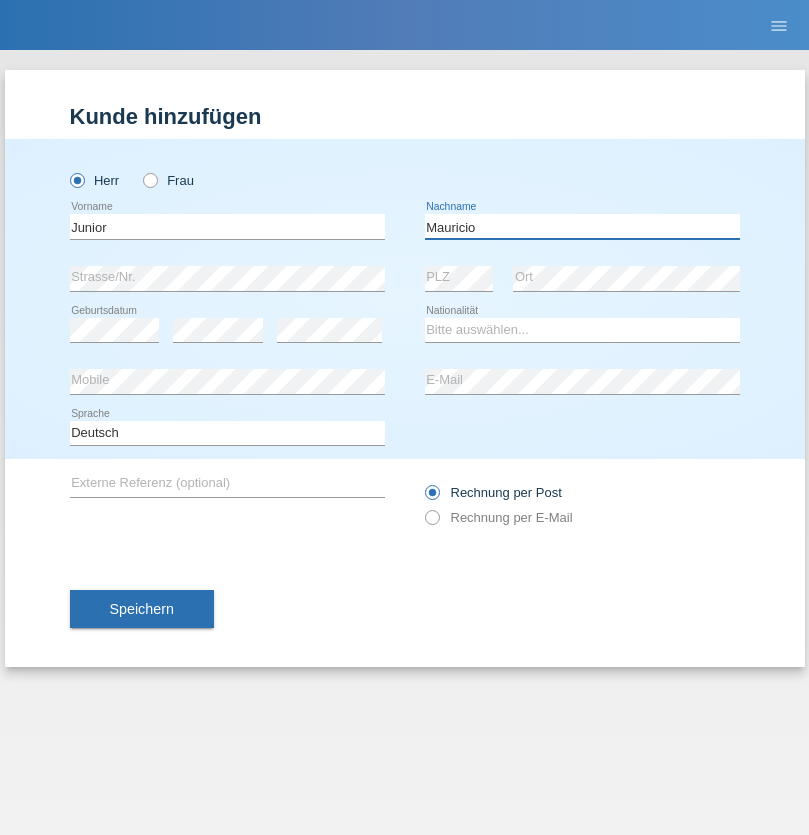 type on "Mauricio" 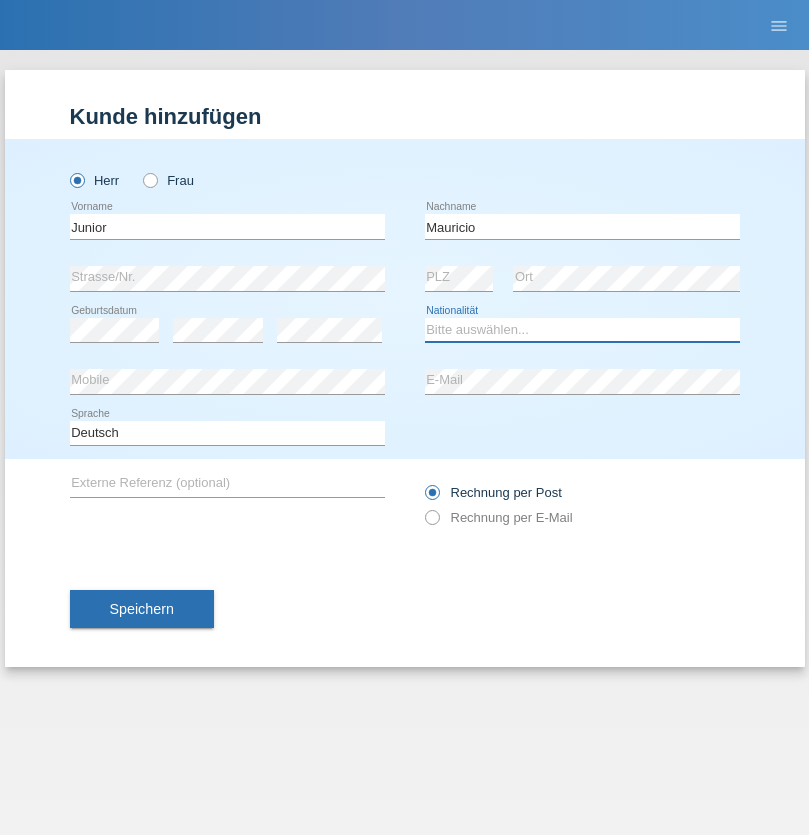 select on "CH" 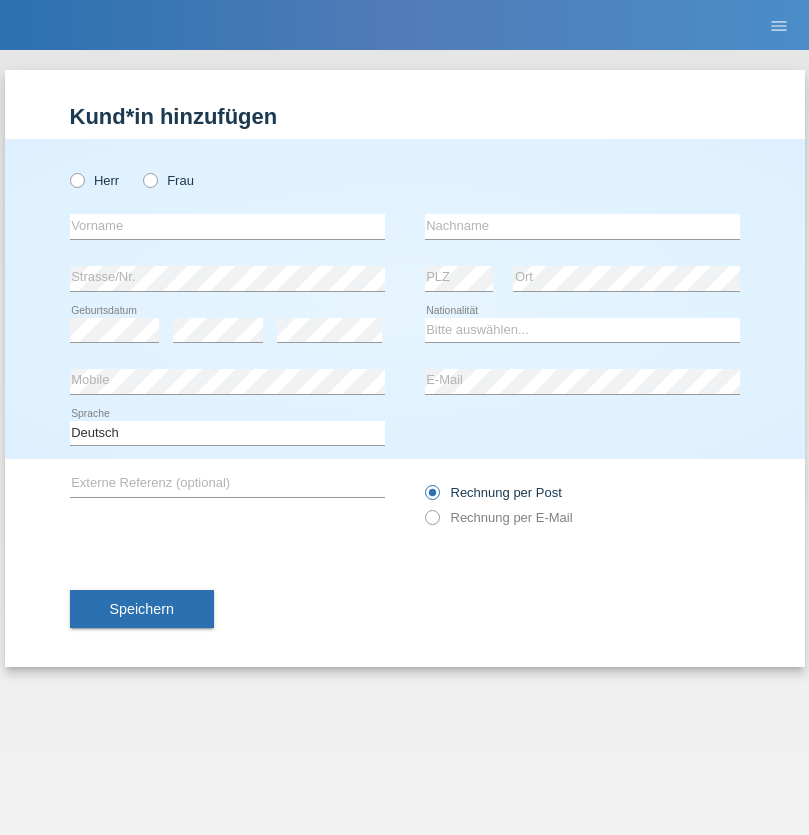scroll, scrollTop: 0, scrollLeft: 0, axis: both 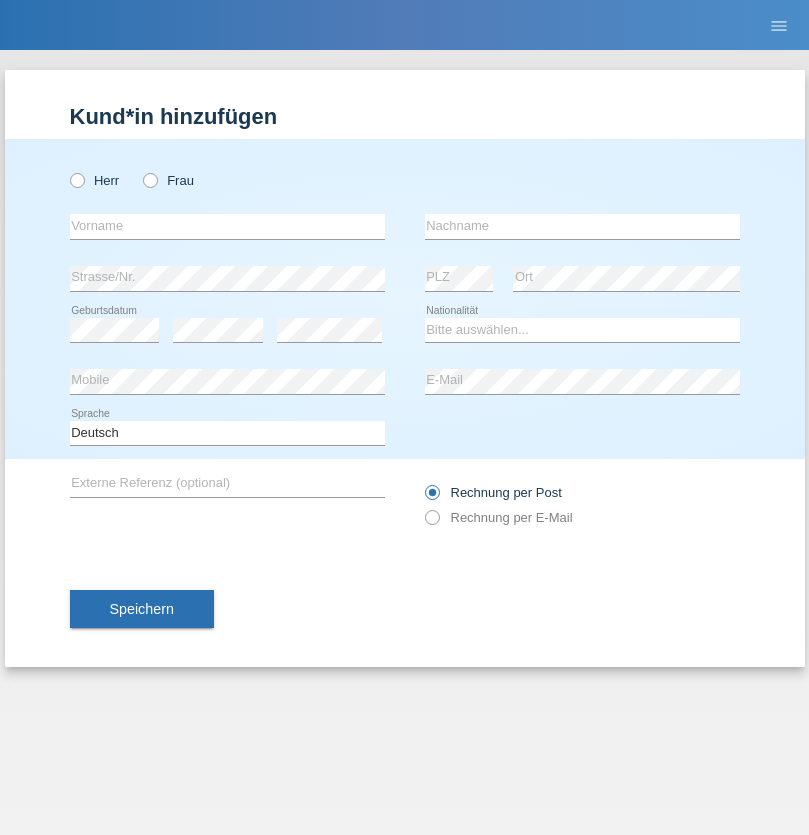 radio on "true" 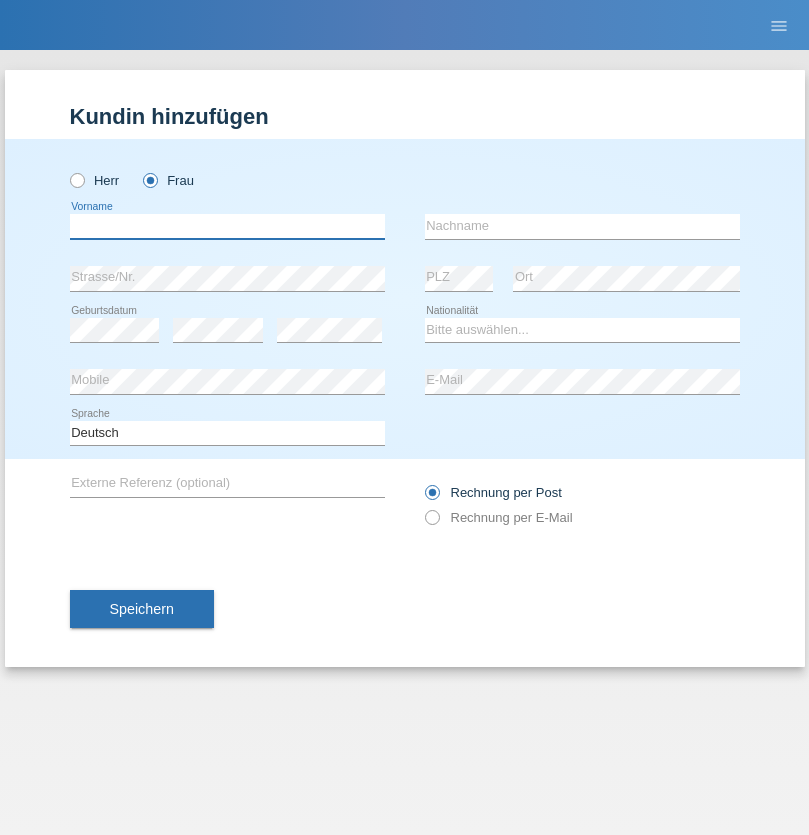 click at bounding box center [227, 226] 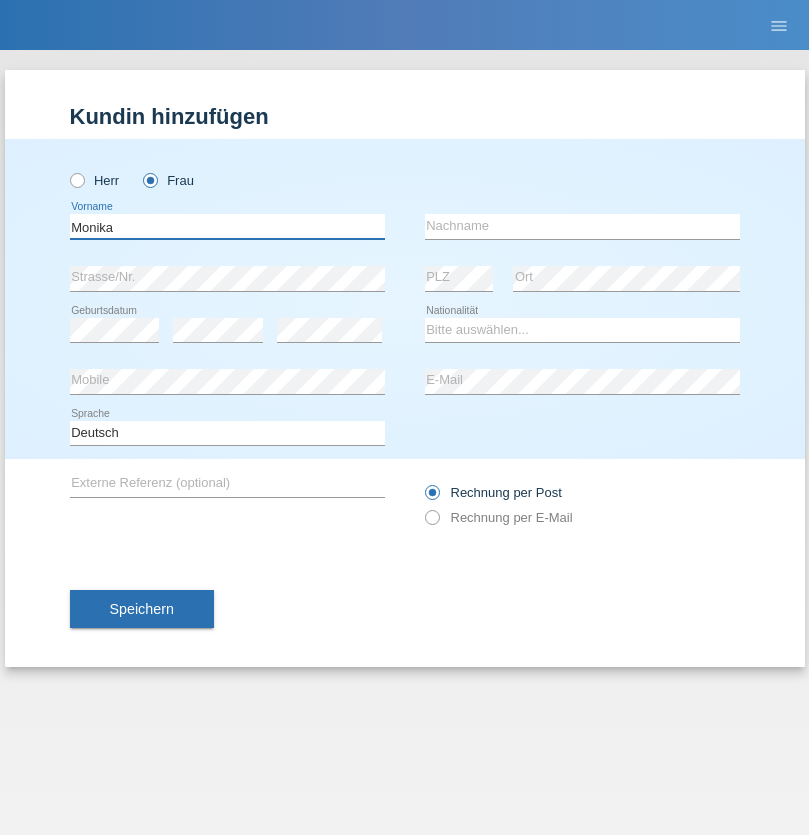 type on "Monika" 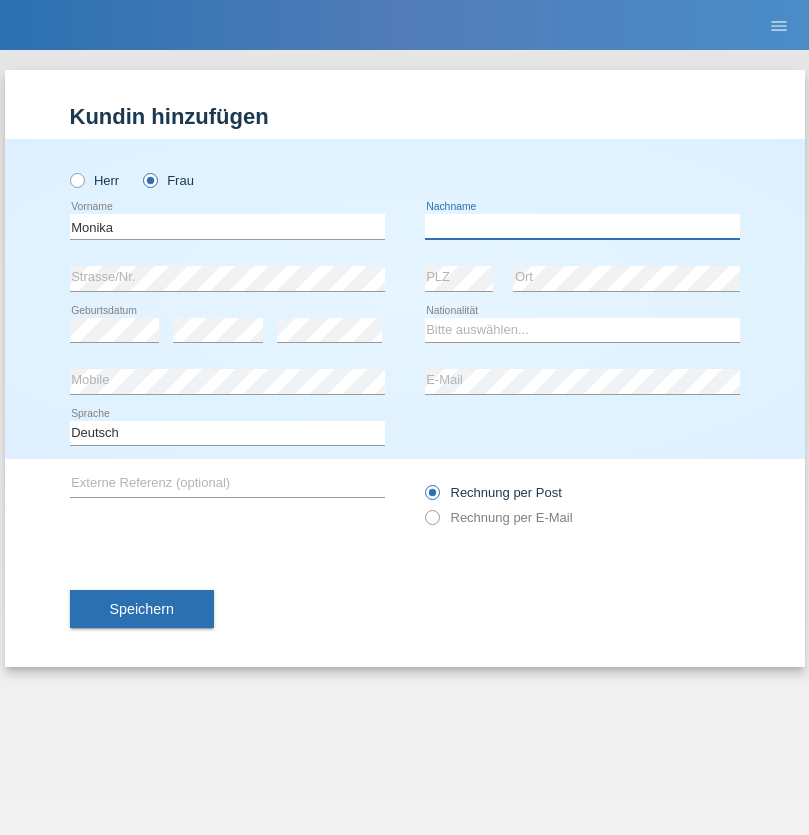 click at bounding box center (582, 226) 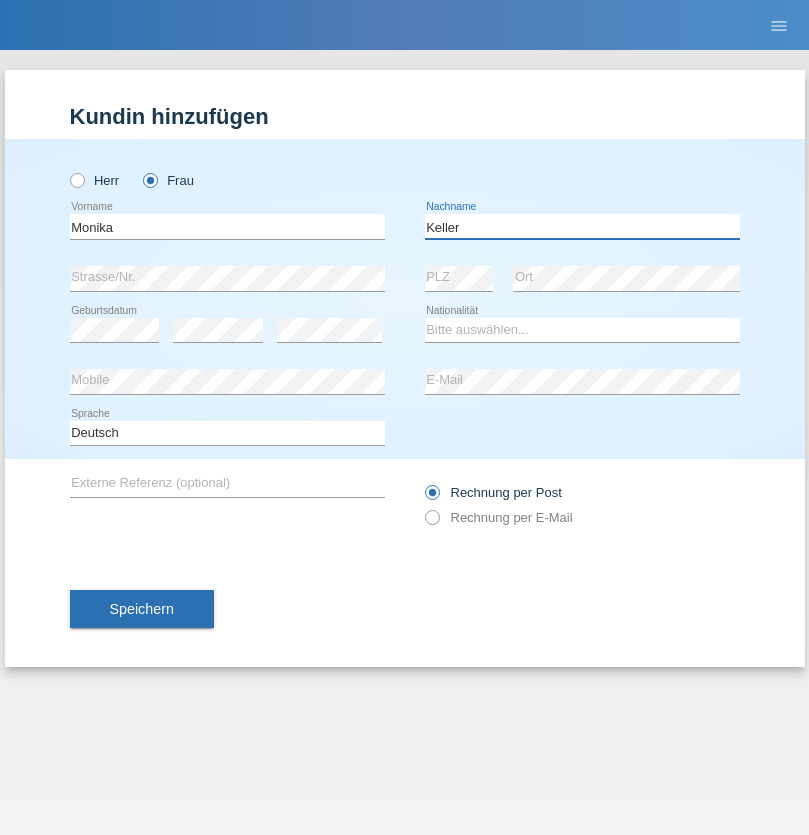 type on "Keller" 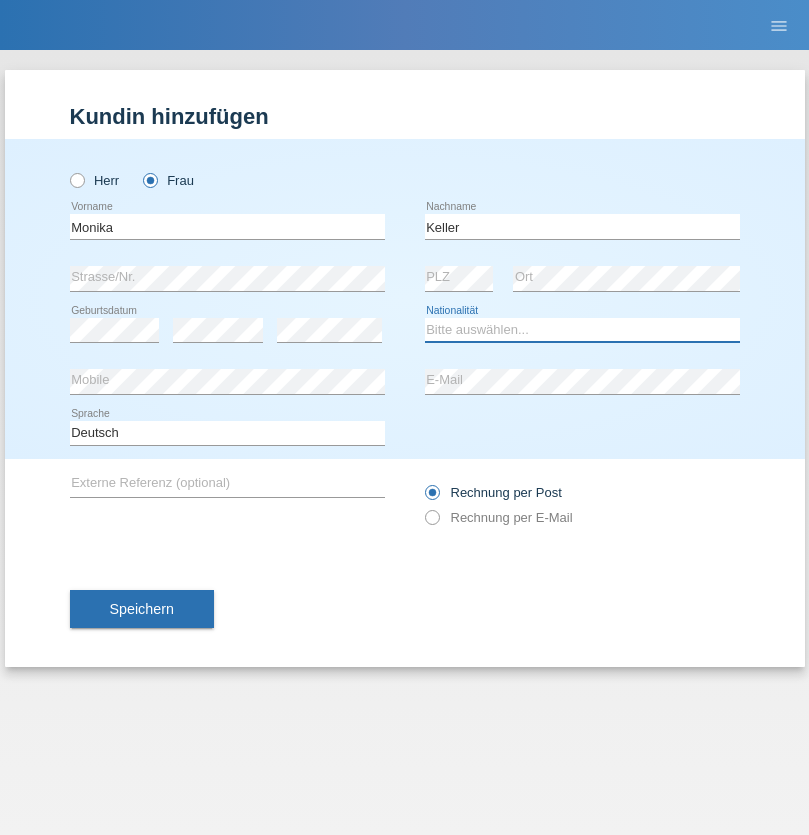 select on "CH" 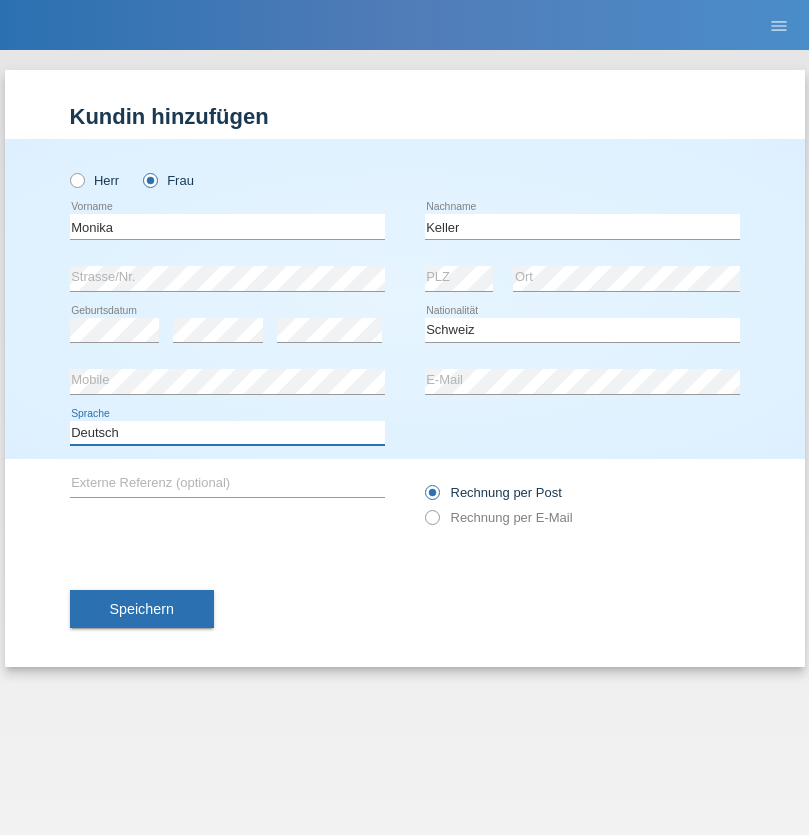 select on "en" 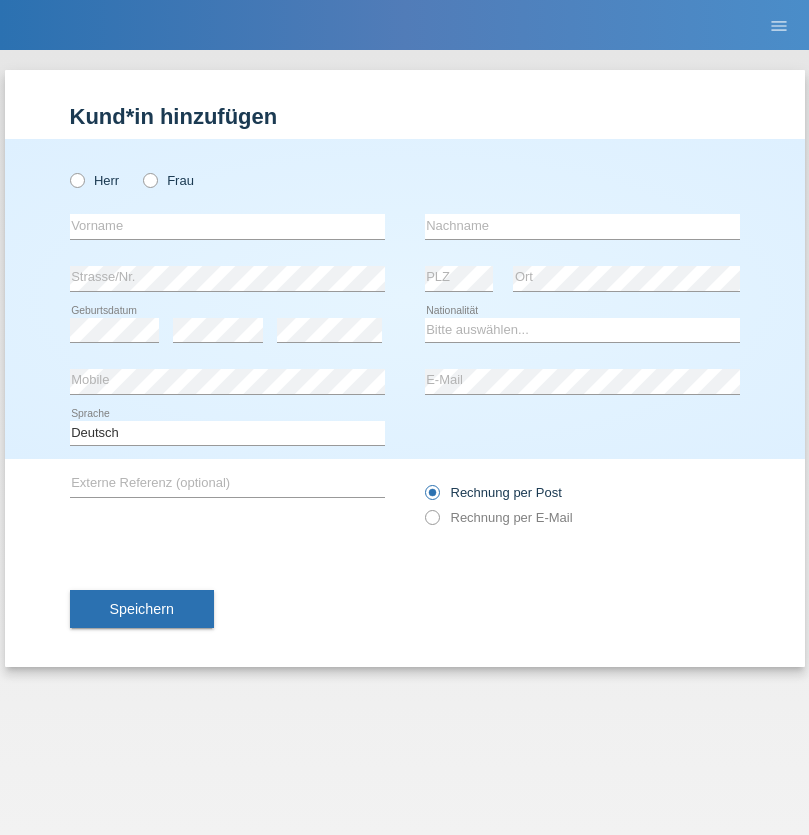 scroll, scrollTop: 0, scrollLeft: 0, axis: both 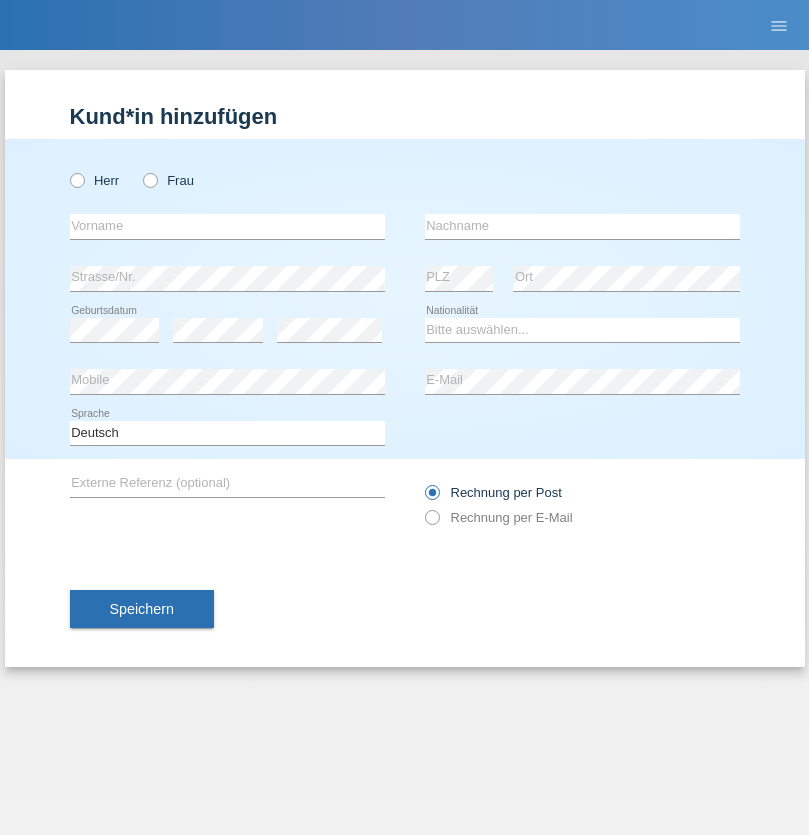 radio on "true" 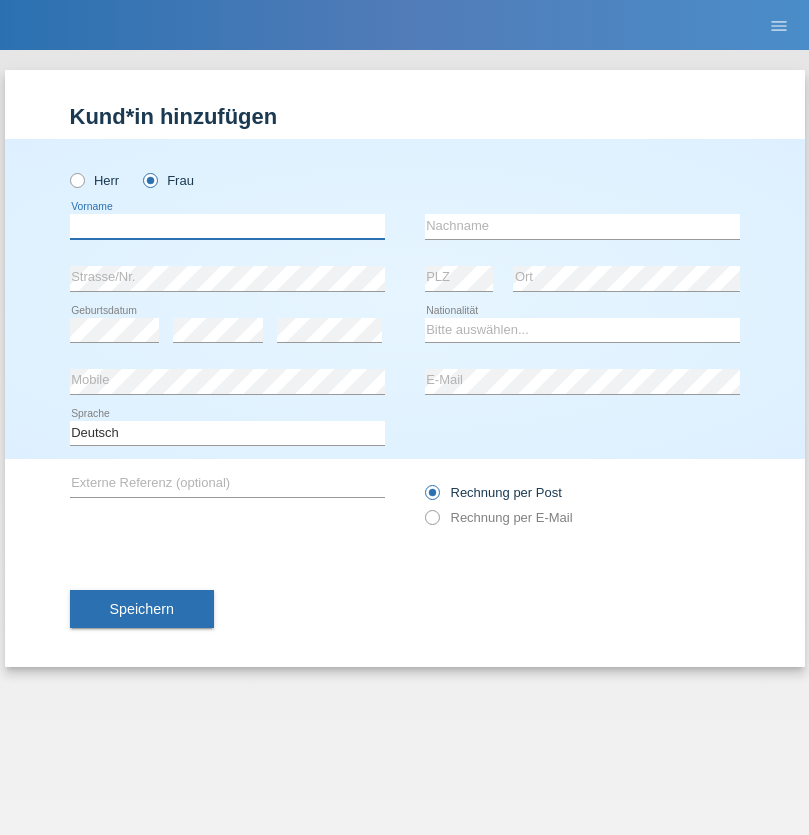 click at bounding box center [227, 226] 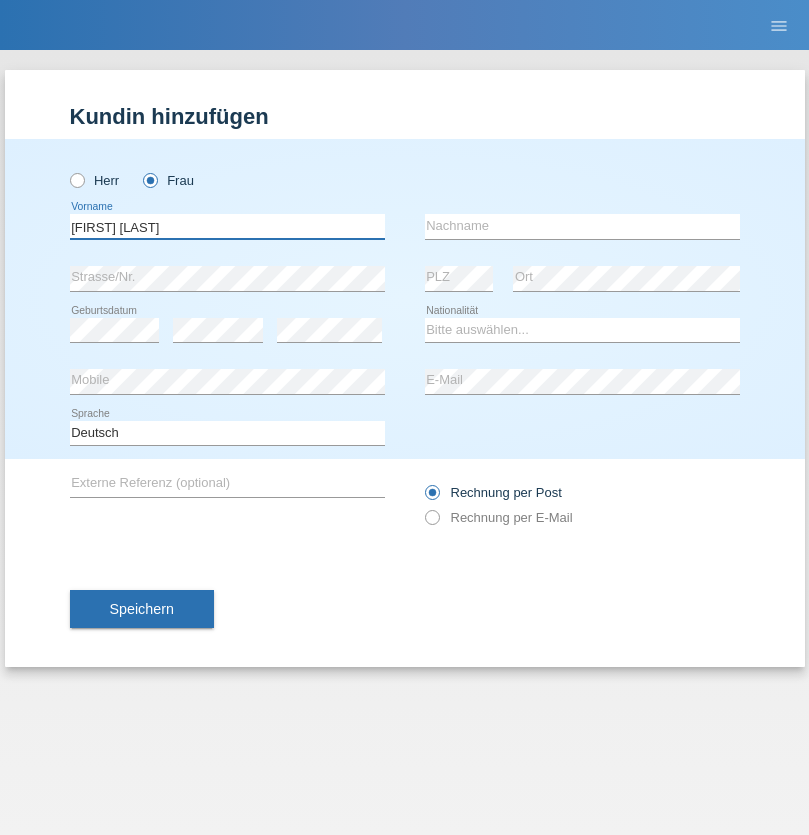 type on "Maria Fernanda" 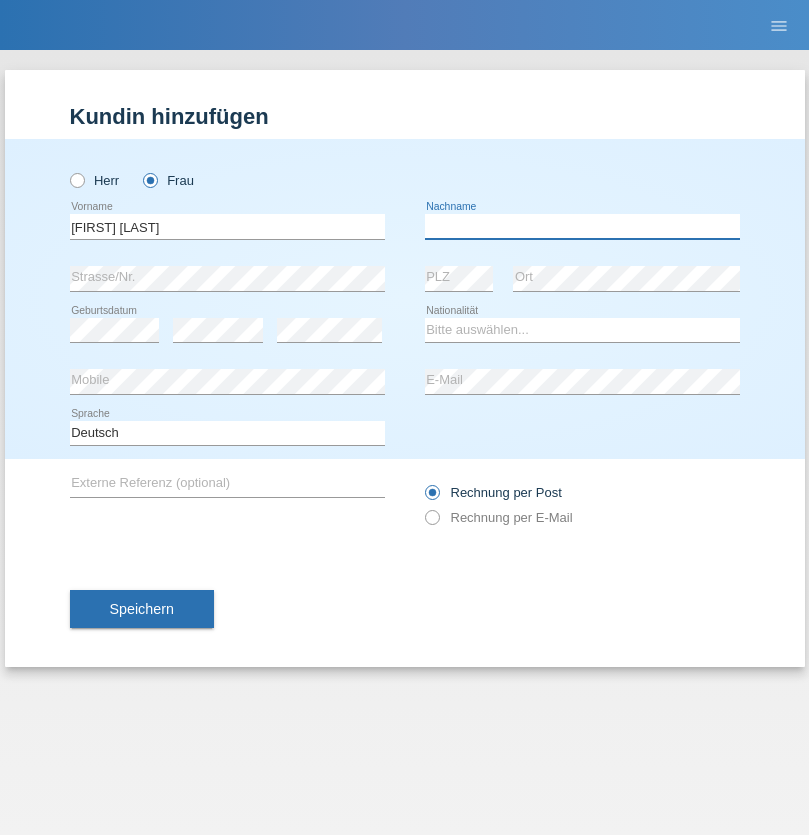 click at bounding box center [582, 226] 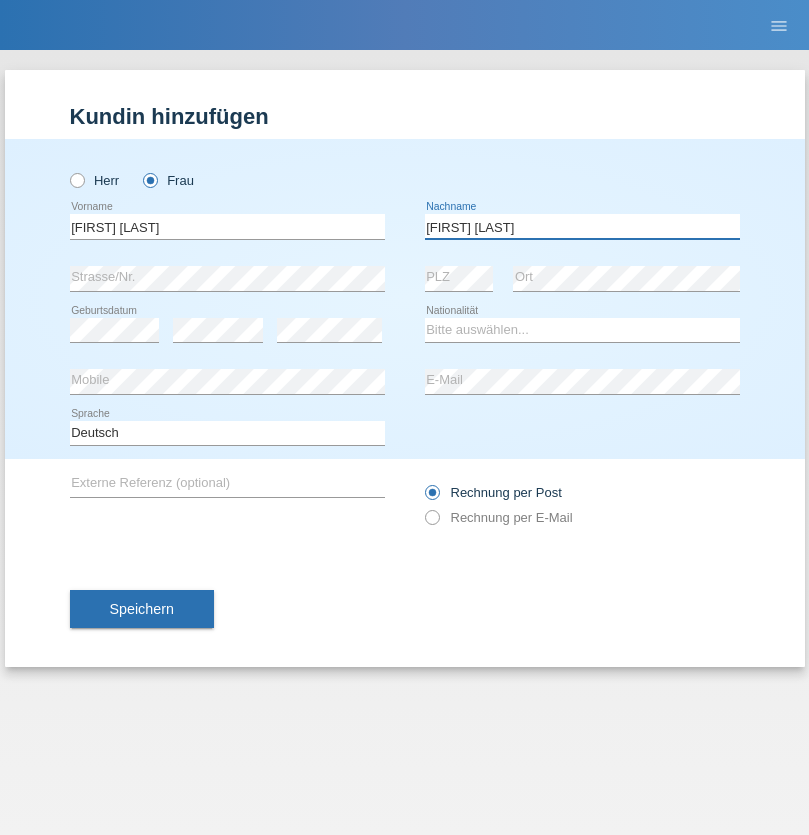 type on "Knusel Campillo" 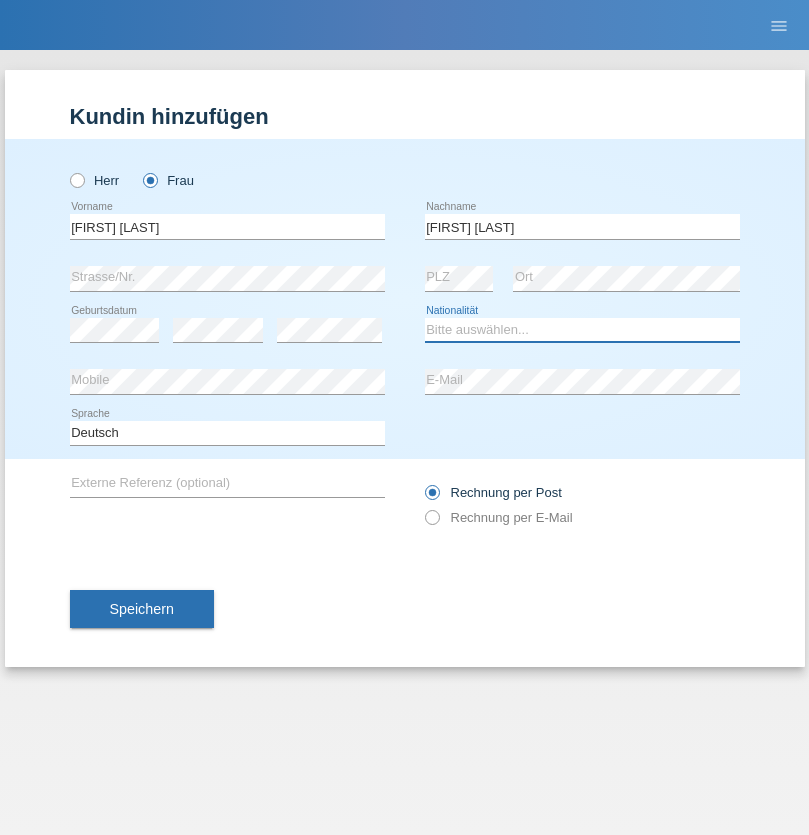 select on "CH" 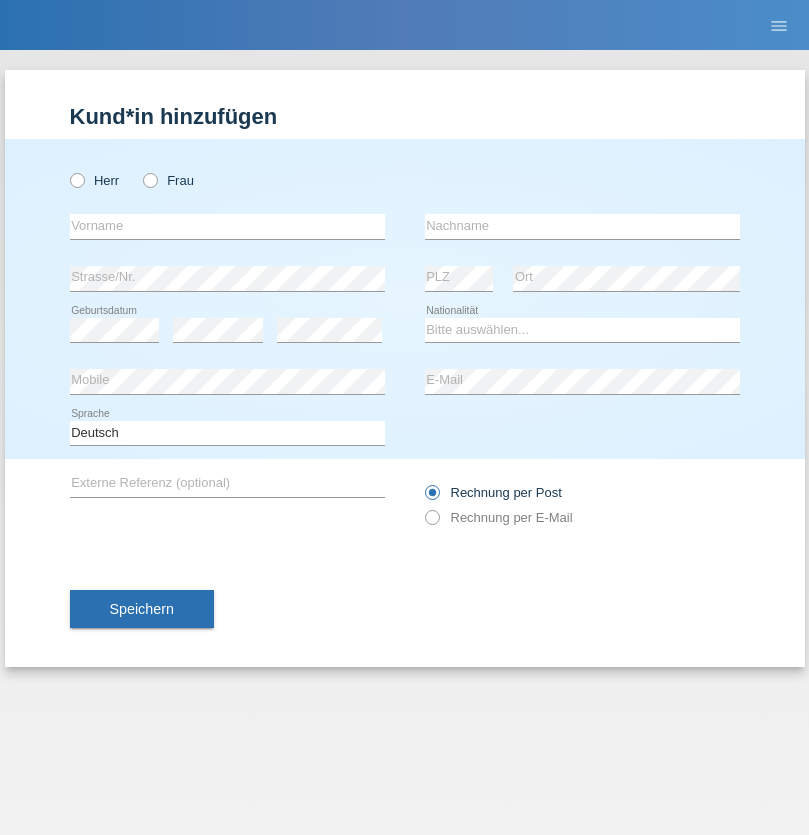 scroll, scrollTop: 0, scrollLeft: 0, axis: both 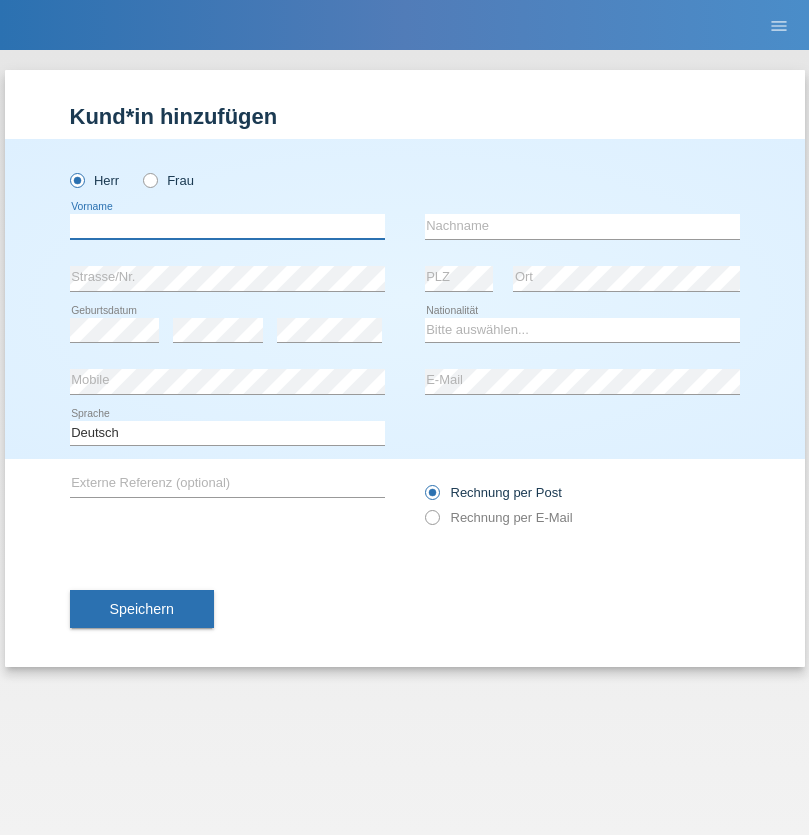 click at bounding box center (227, 226) 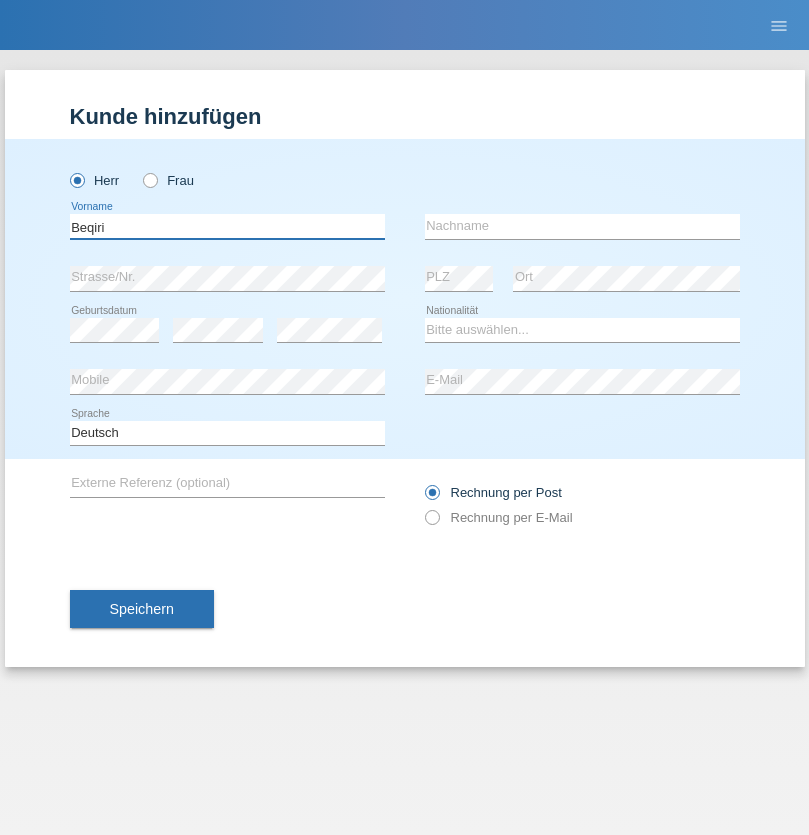 type on "Beqiri" 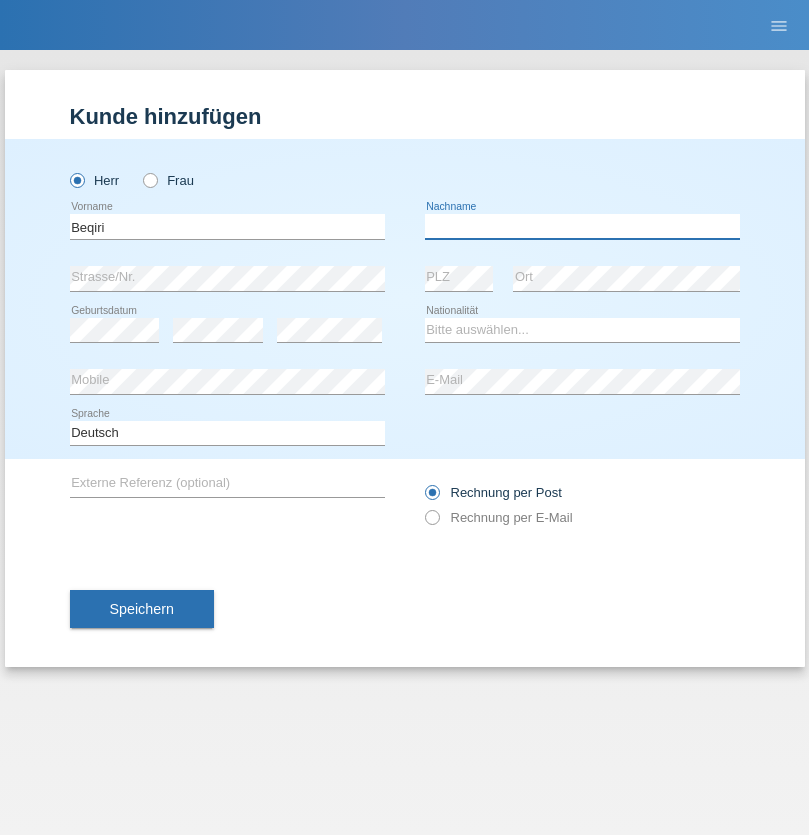 click at bounding box center [582, 226] 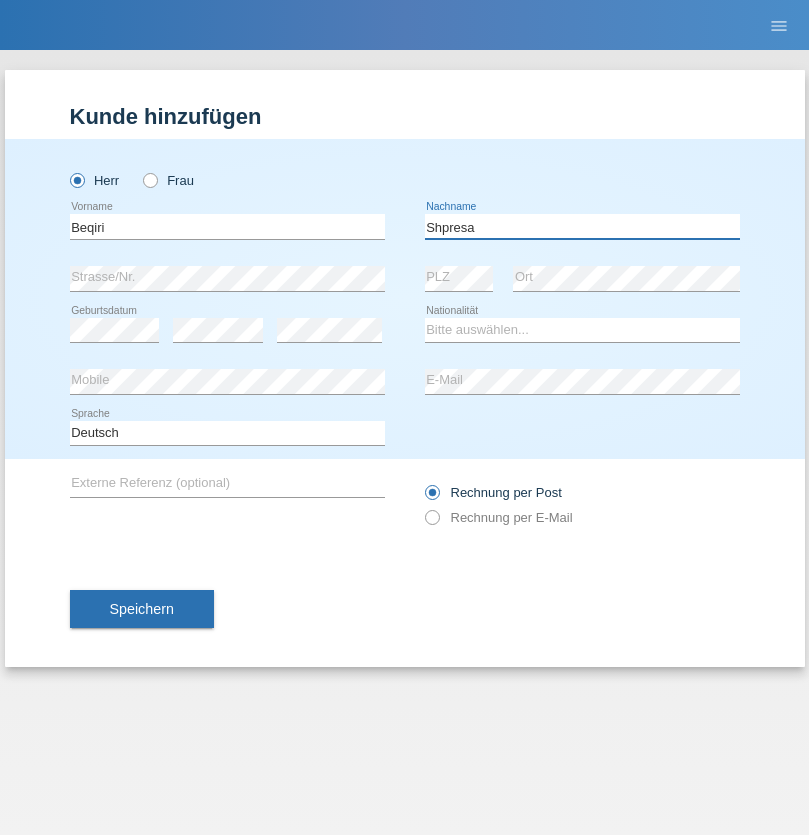 type on "Shpresa" 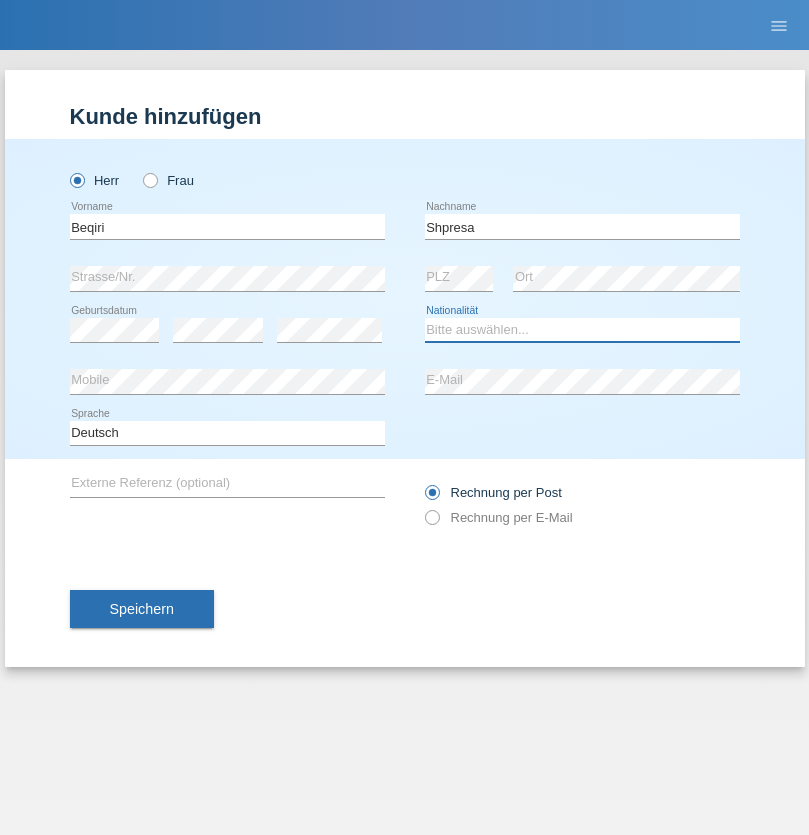 select on "XK" 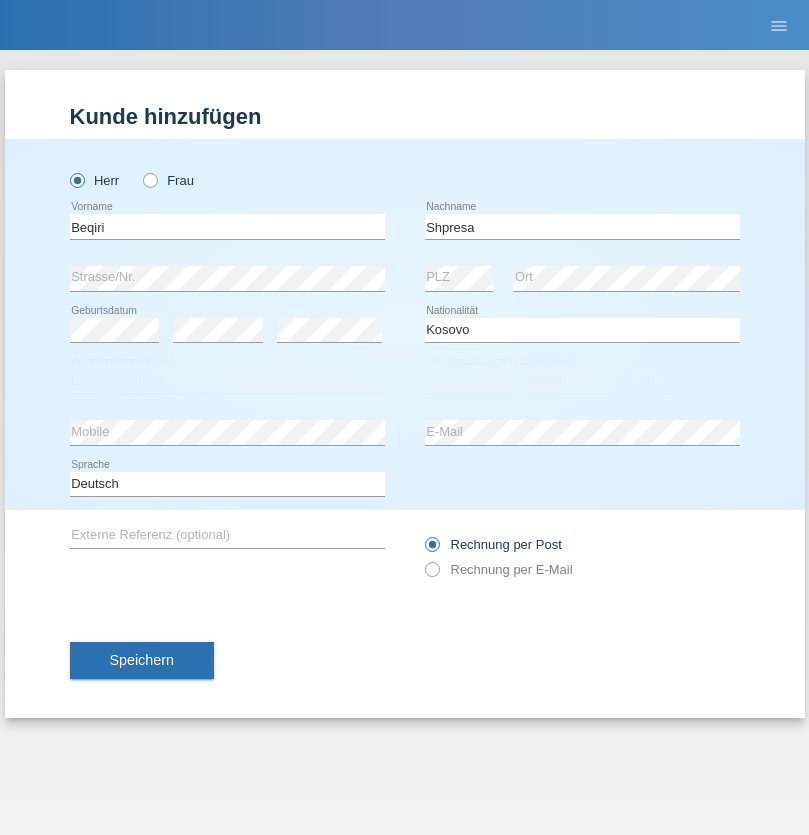 select on "C" 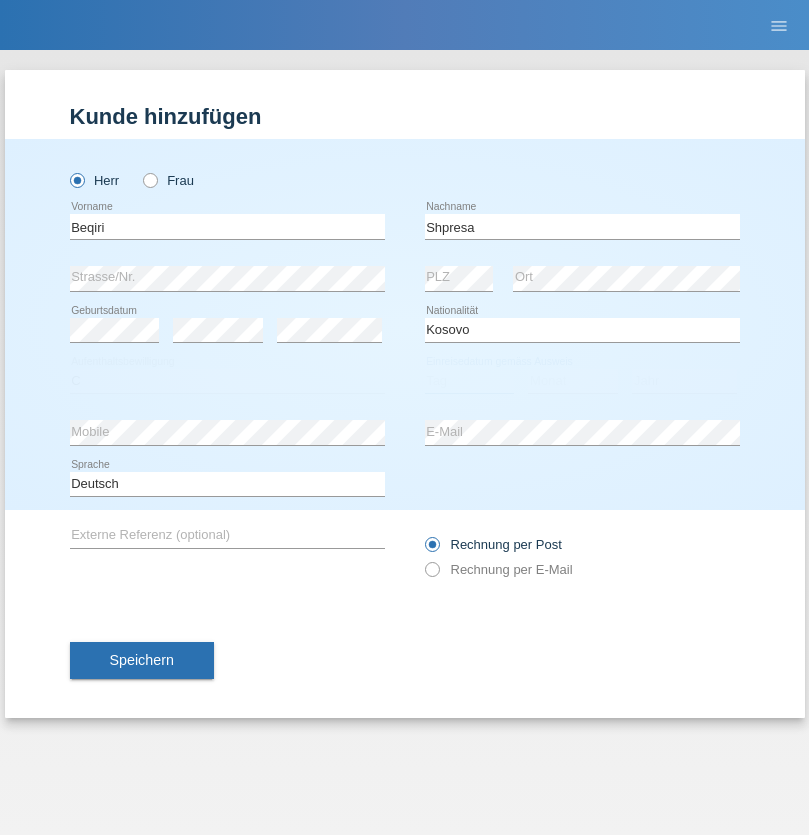 select on "08" 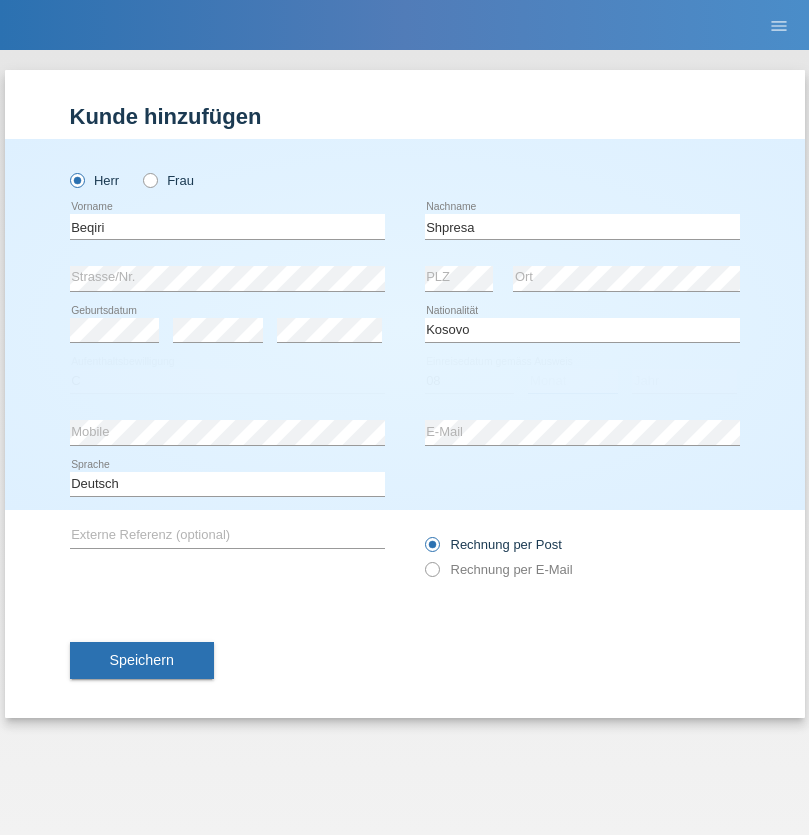 select on "02" 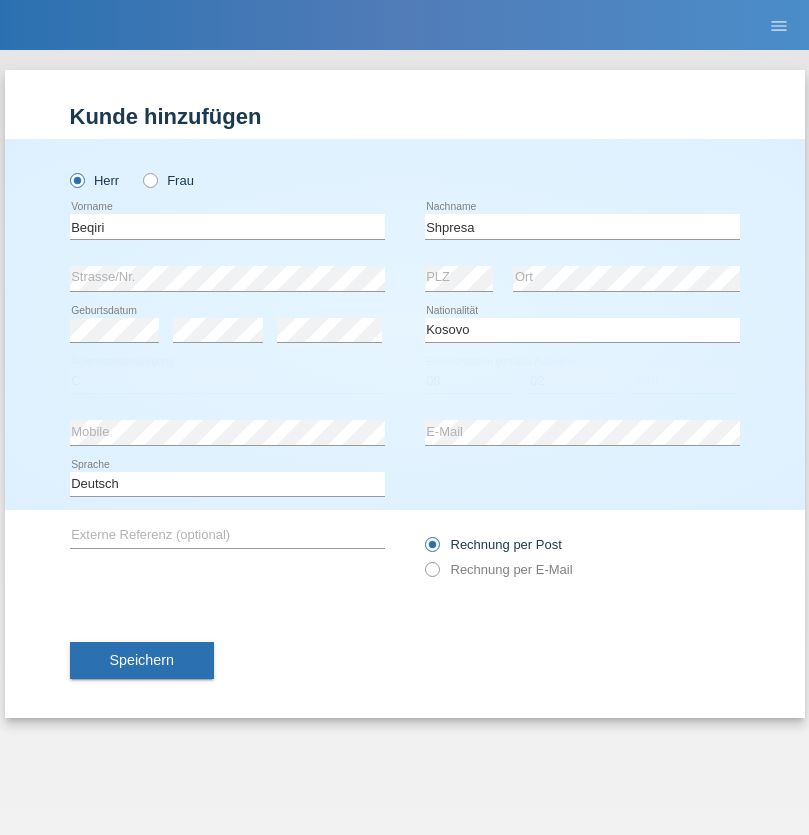select on "1979" 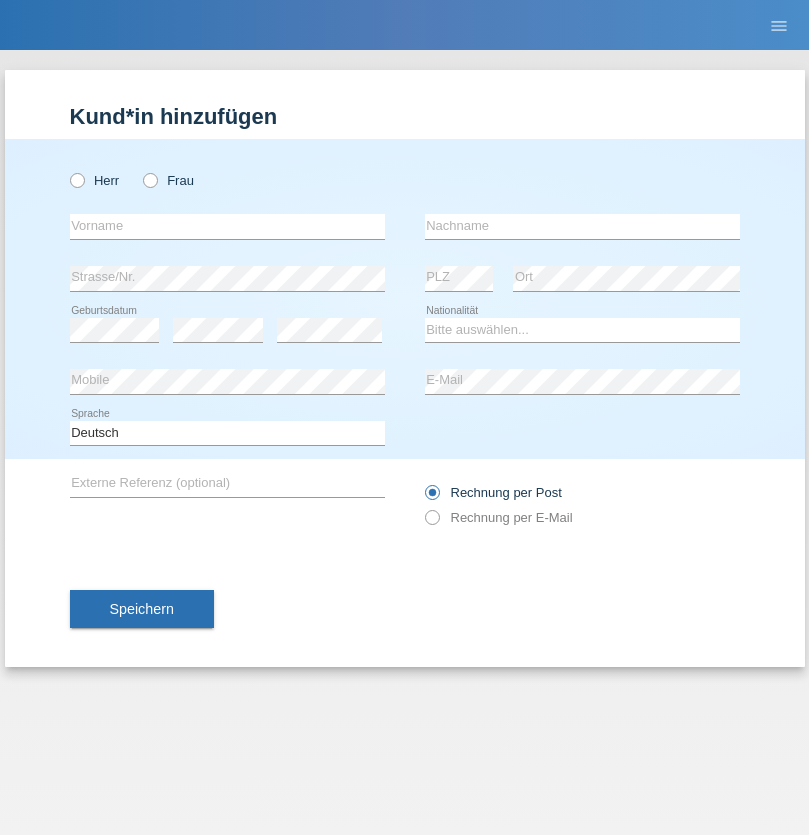 scroll, scrollTop: 0, scrollLeft: 0, axis: both 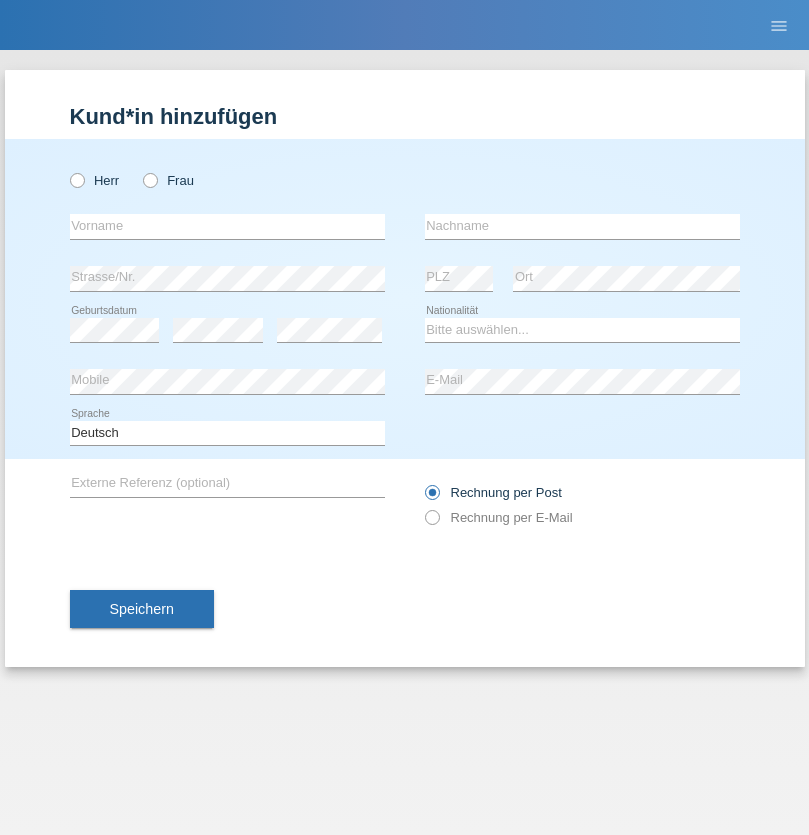 radio on "true" 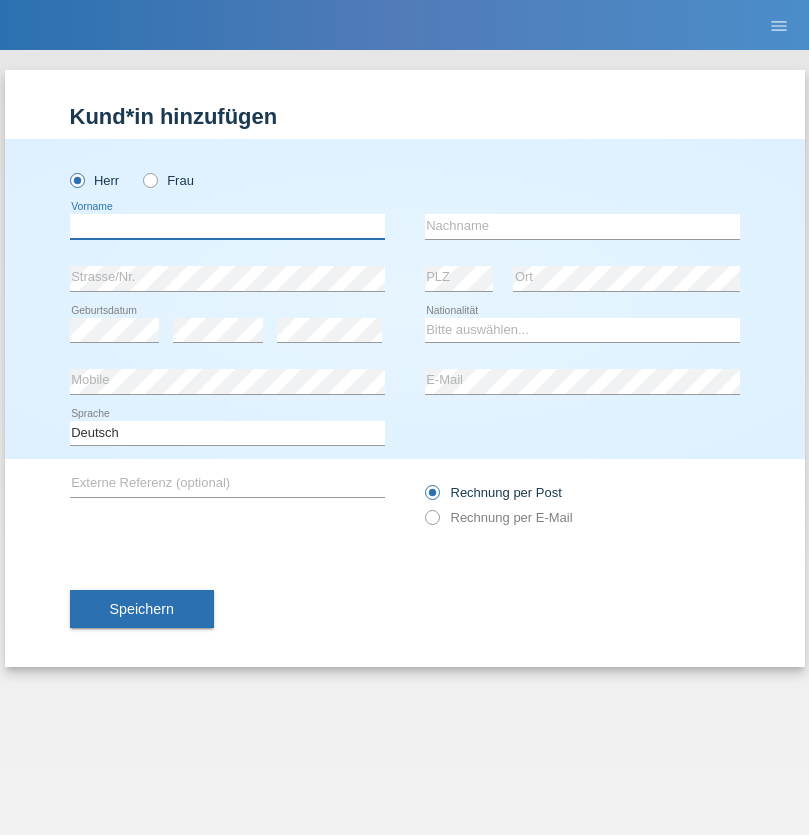 click at bounding box center (227, 226) 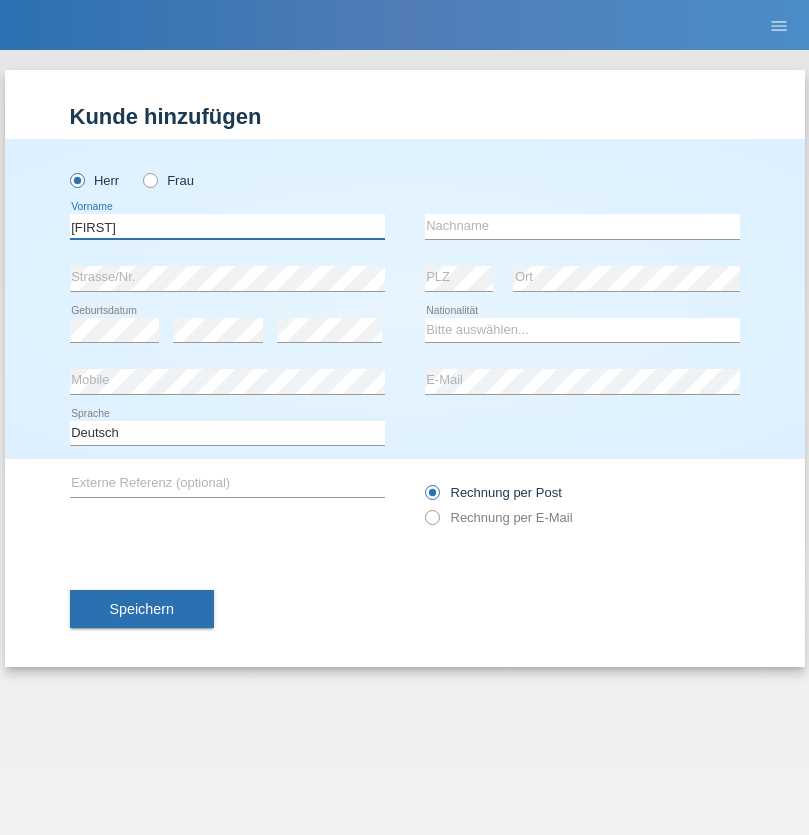 type on "[FIRST]" 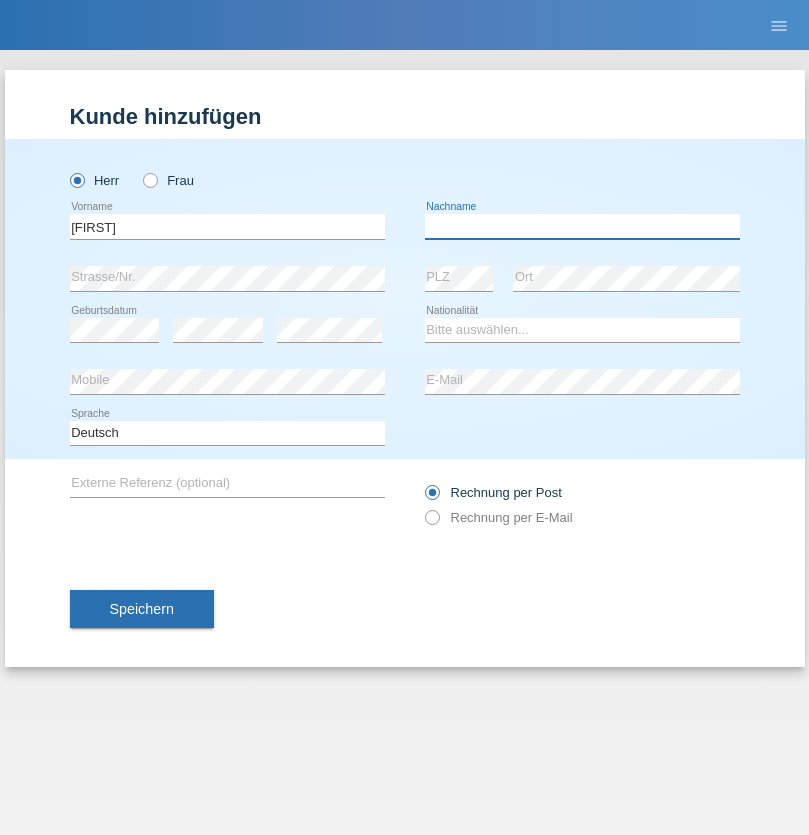 click at bounding box center [582, 226] 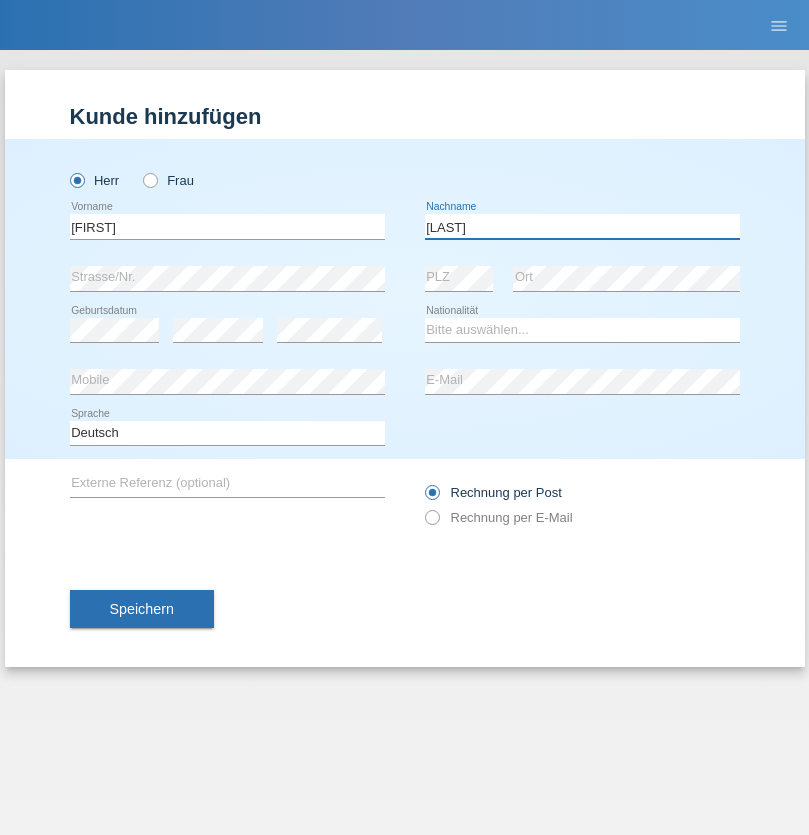 type on "[LAST]" 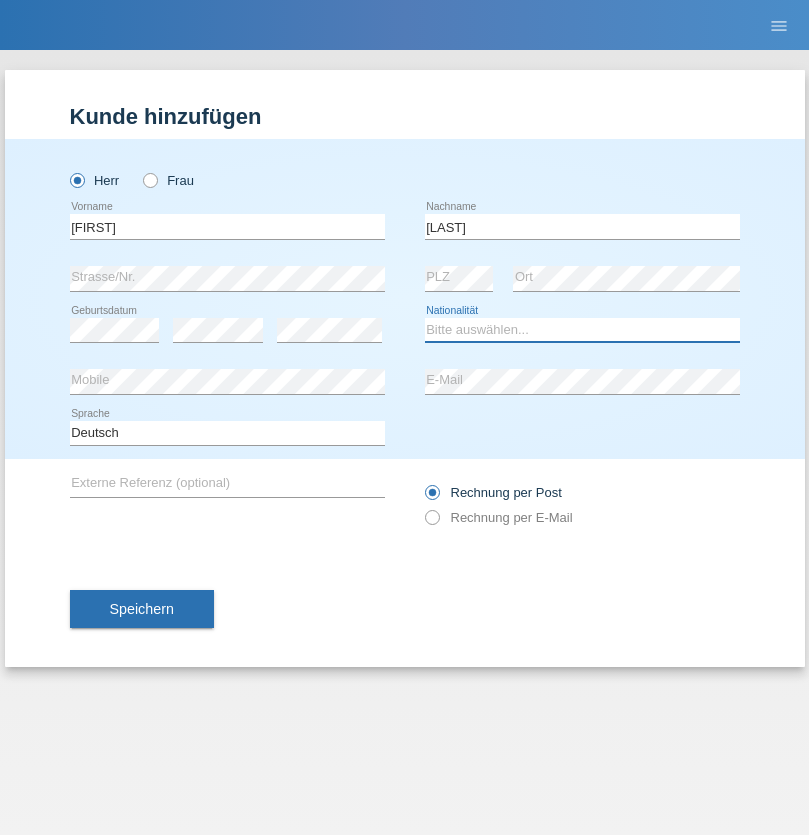 select on "CH" 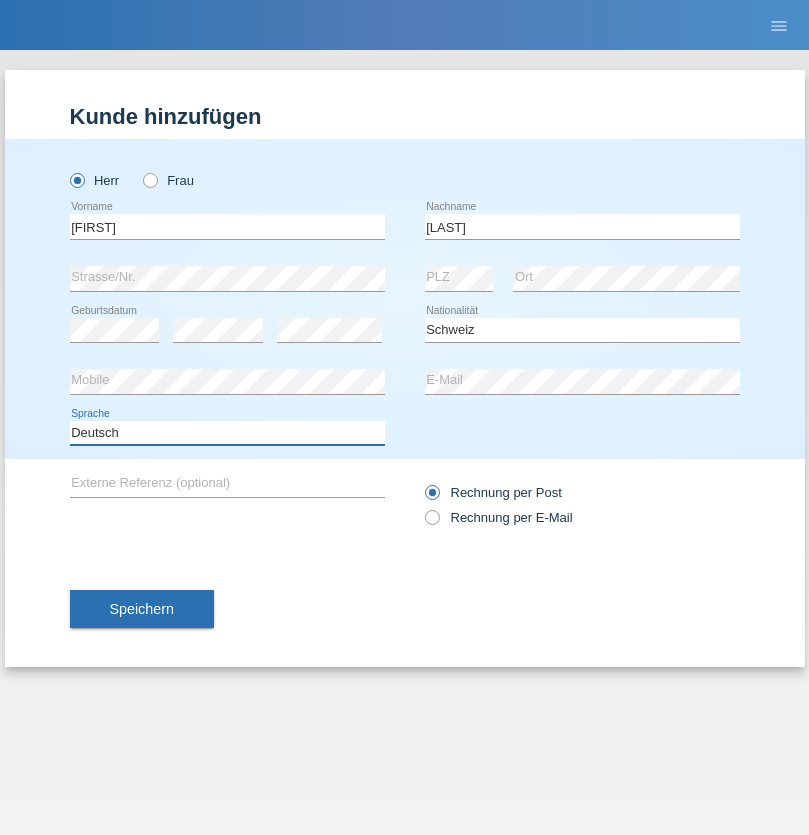 select on "en" 